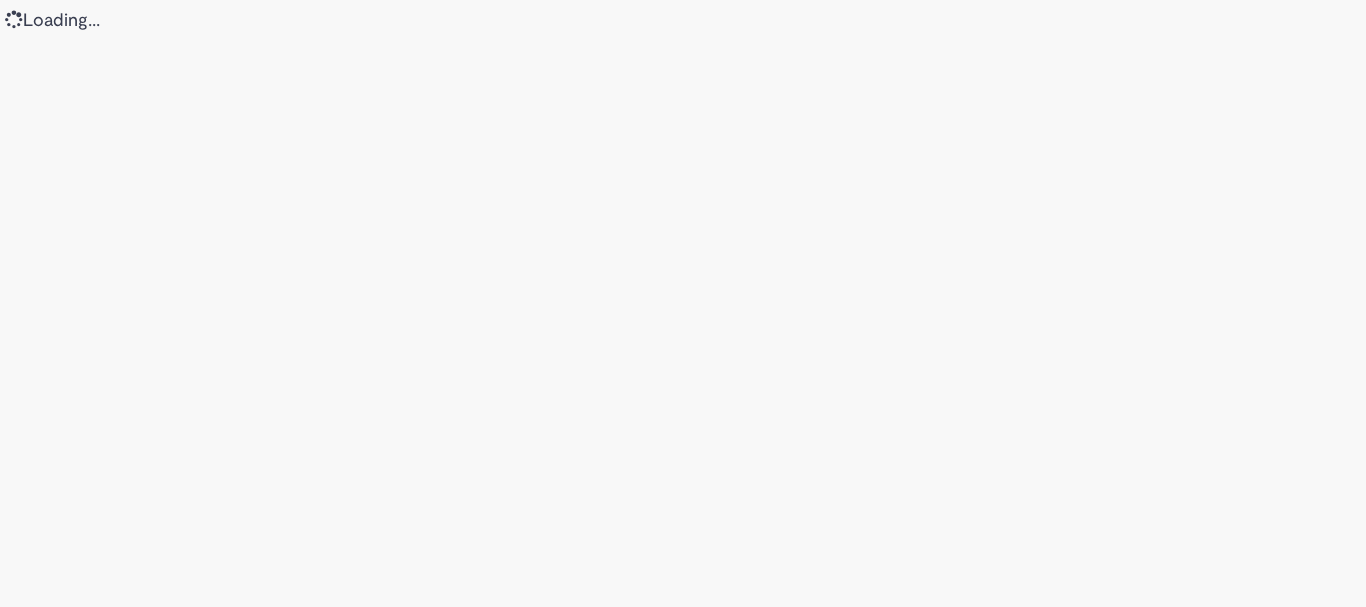scroll, scrollTop: 0, scrollLeft: 0, axis: both 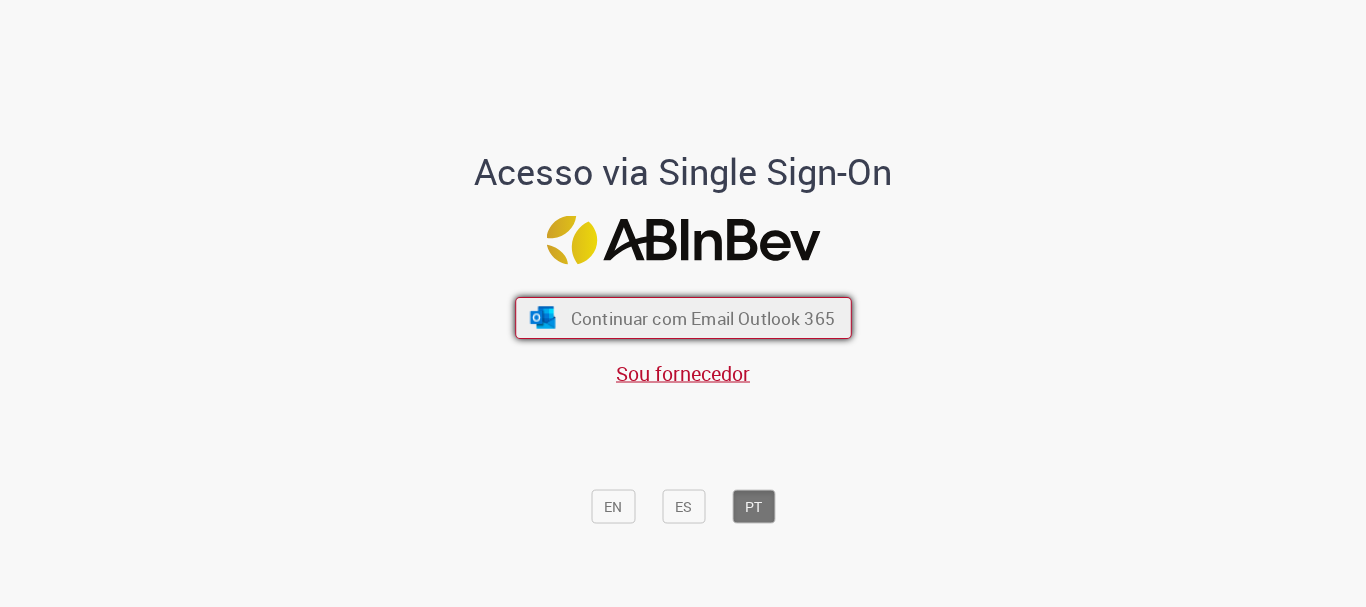 click on "Continuar com Email Outlook 365" at bounding box center [702, 318] 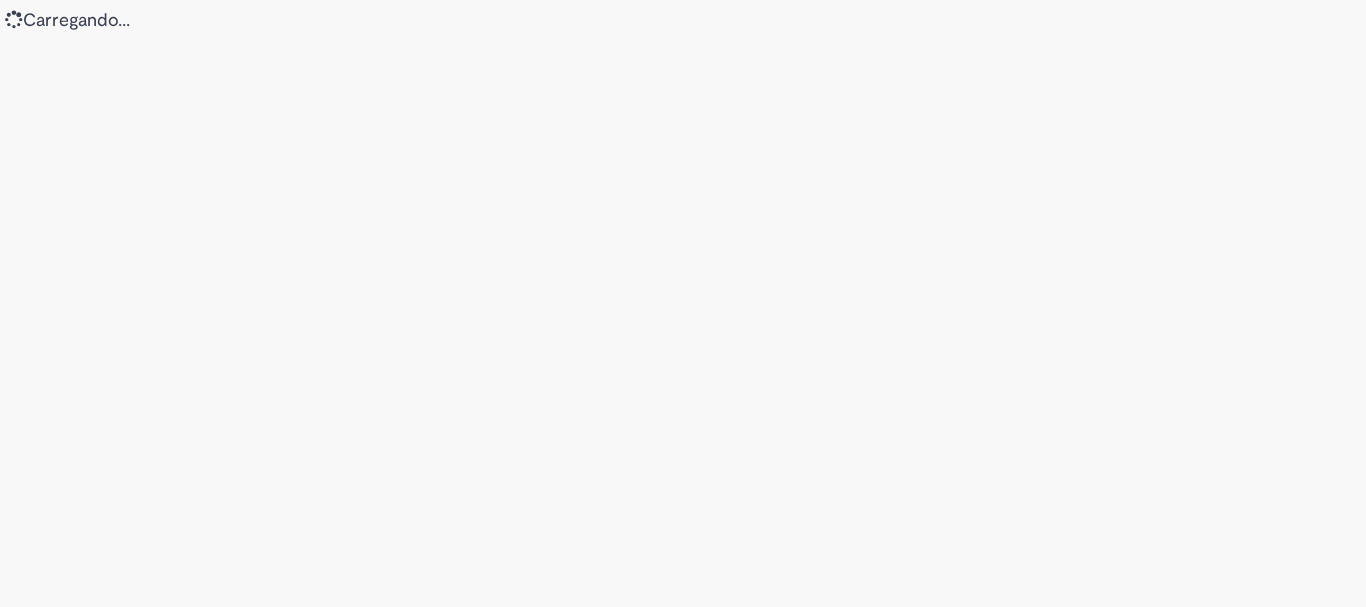 scroll, scrollTop: 0, scrollLeft: 0, axis: both 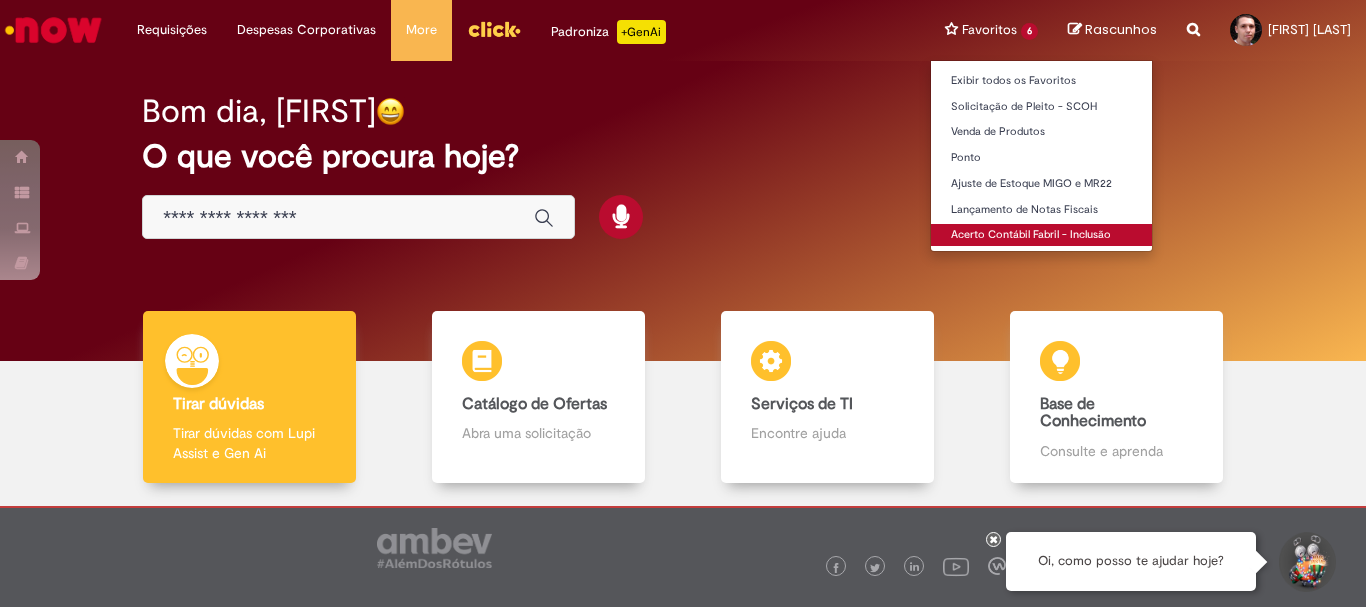 click on "Acerto Contábil Fabril - Inclusão" at bounding box center [1041, 235] 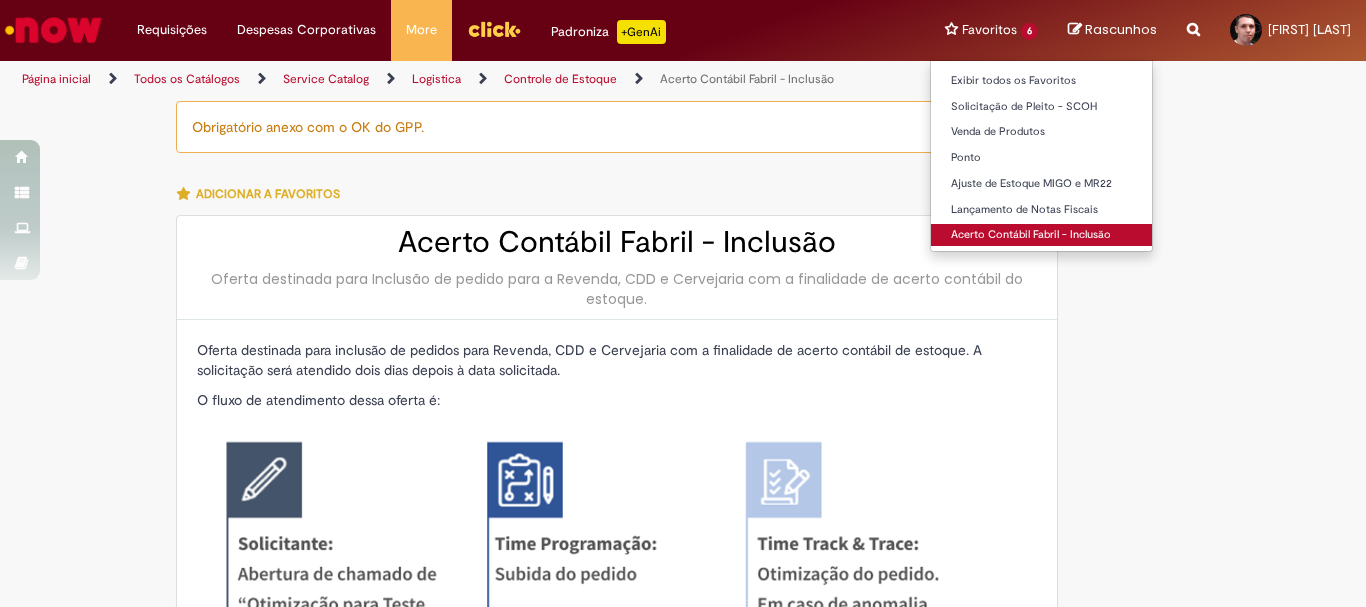 type on "********" 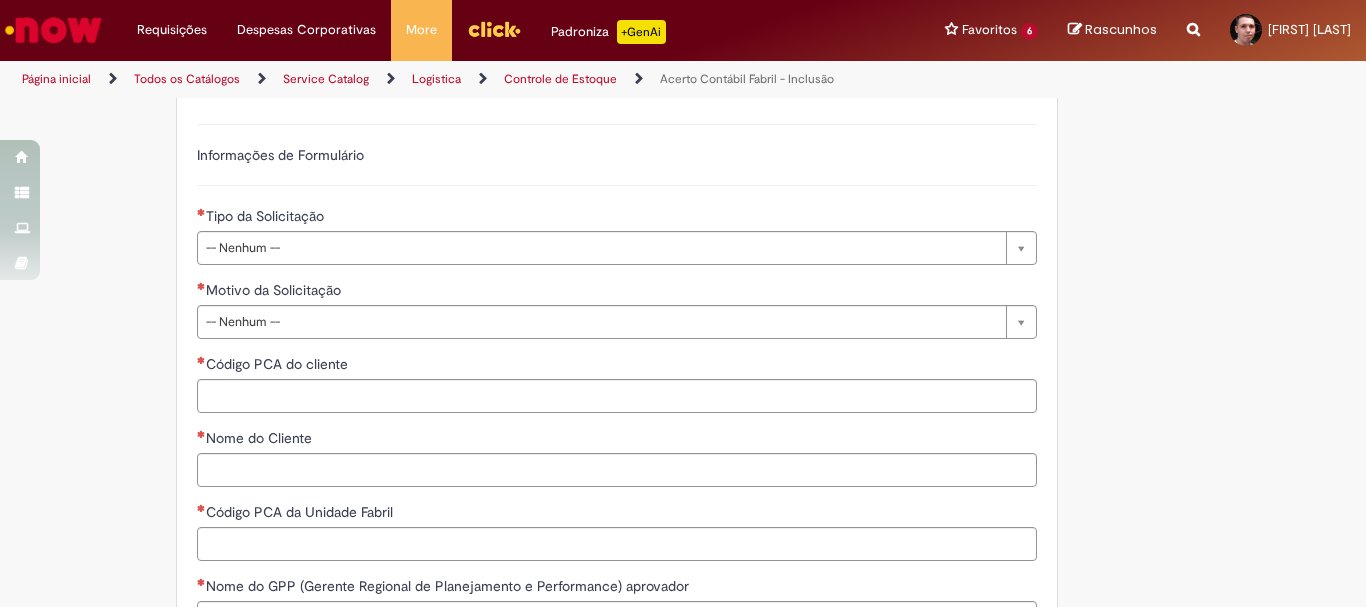 scroll, scrollTop: 1317, scrollLeft: 0, axis: vertical 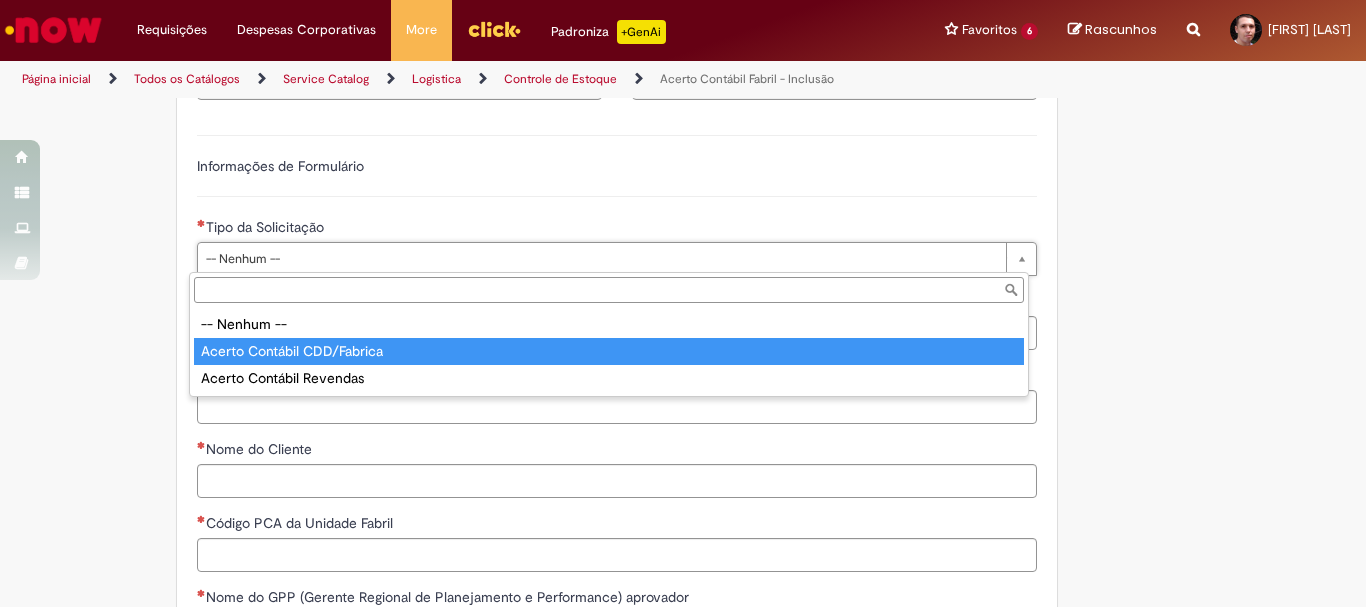 type on "**********" 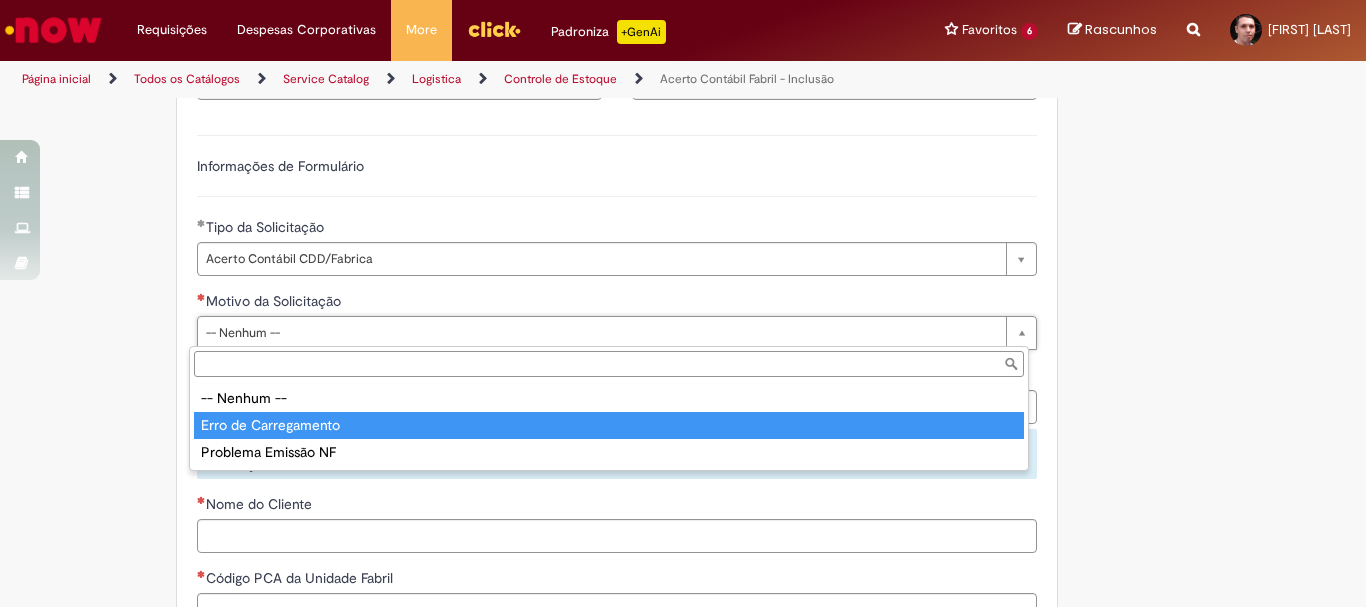 type on "**********" 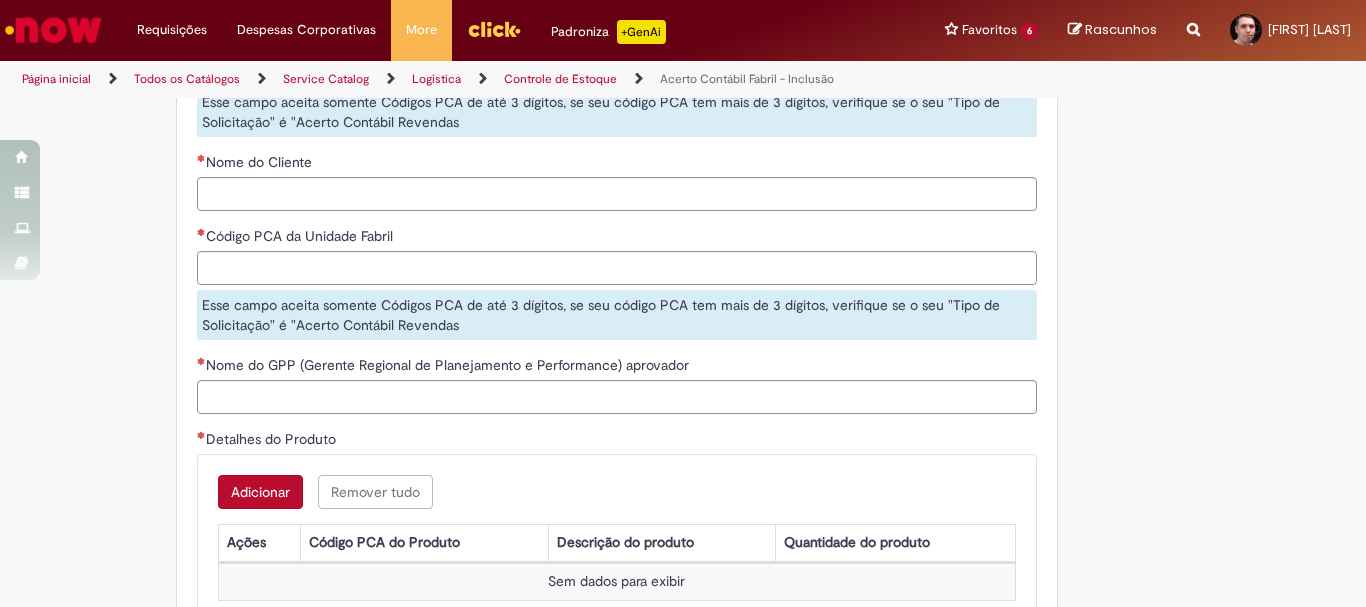 scroll, scrollTop: 1721, scrollLeft: 0, axis: vertical 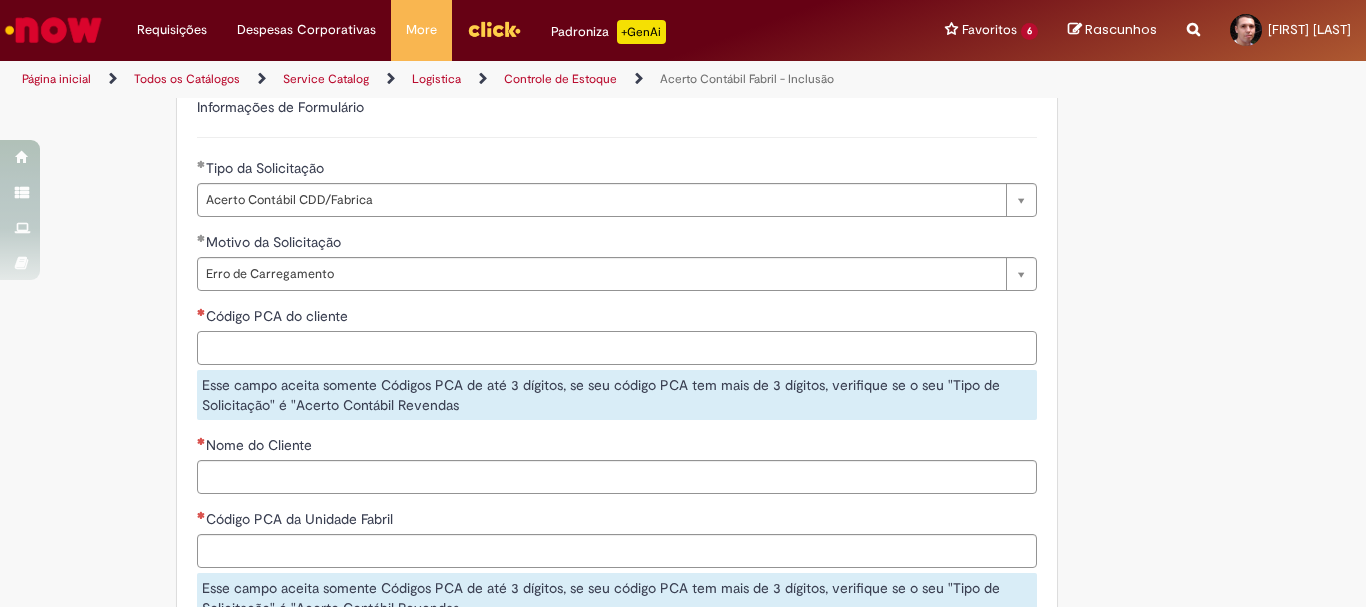 click on "Código PCA do cliente" at bounding box center [617, 348] 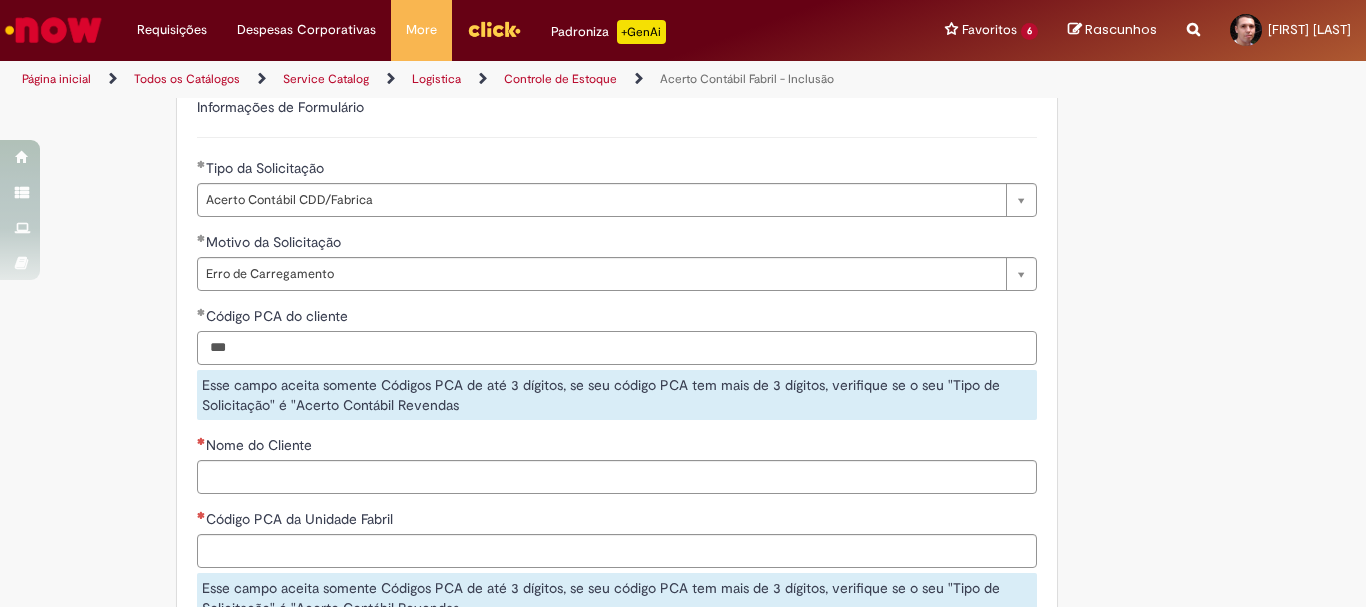 type on "***" 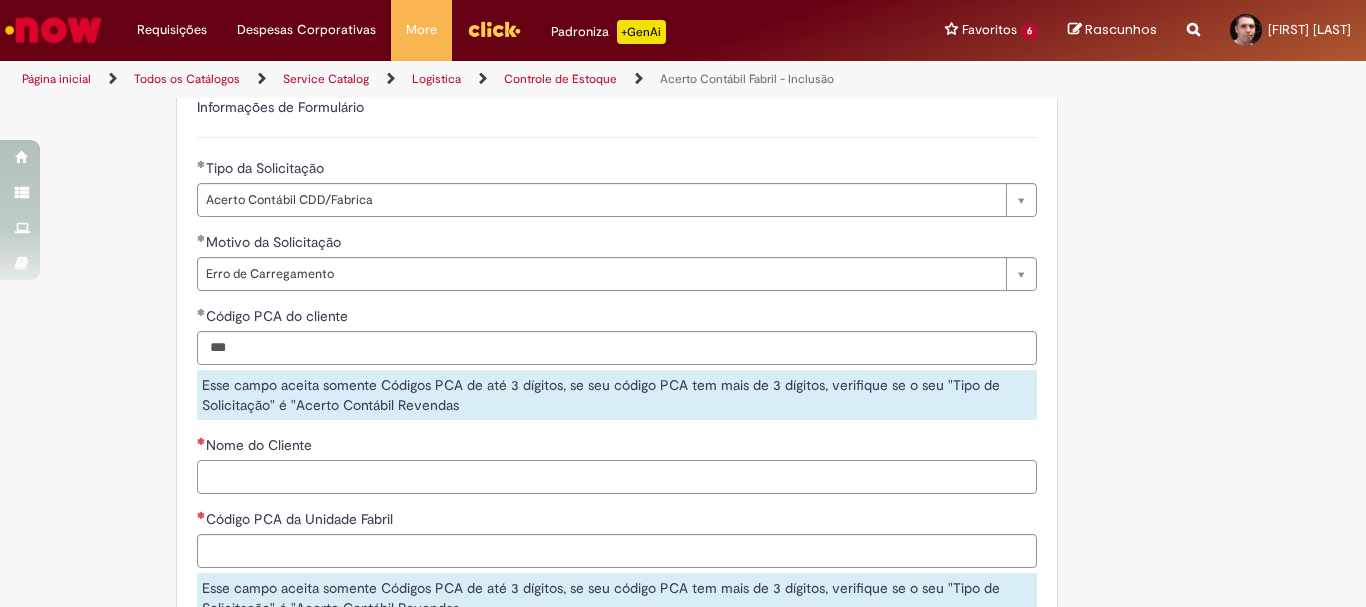 click on "**********" at bounding box center (617, 611) 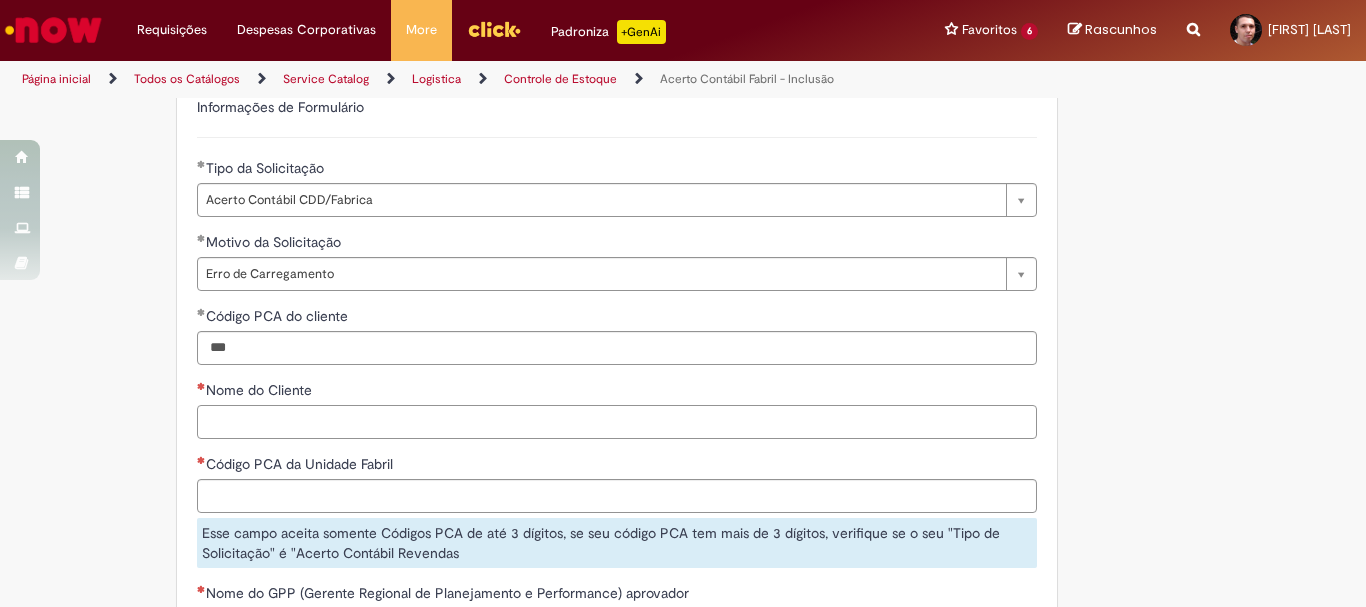 paste on "**********" 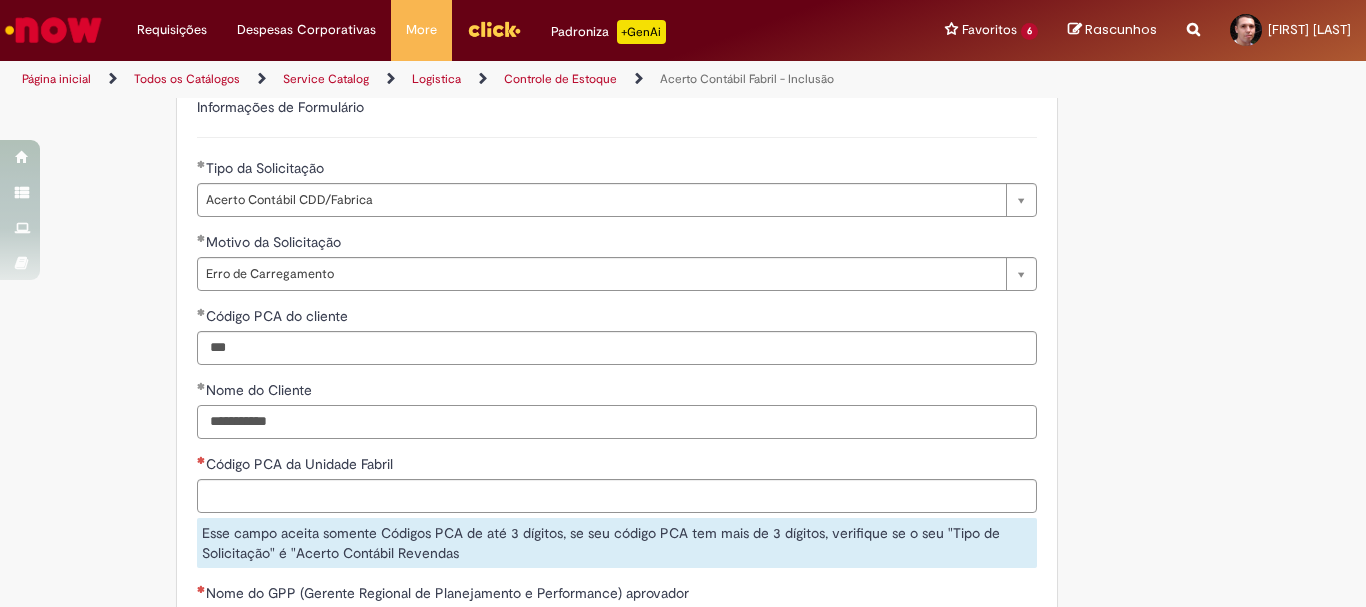 type on "**********" 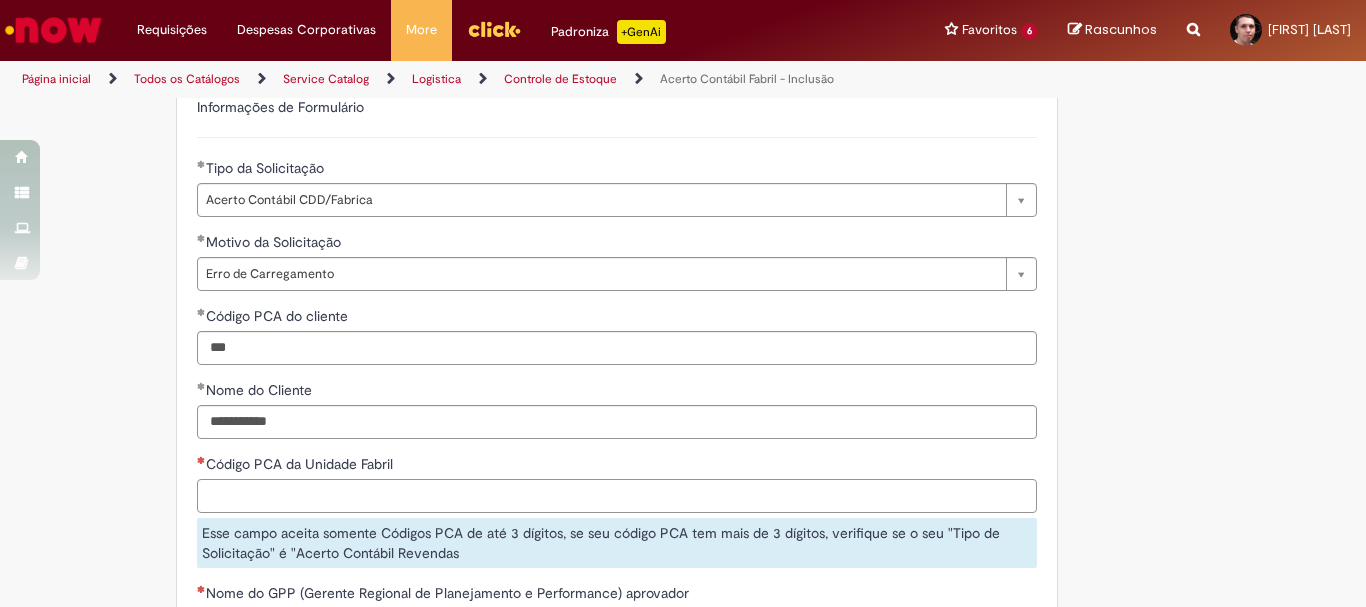 click on "Código PCA da Unidade Fabril" at bounding box center [617, 496] 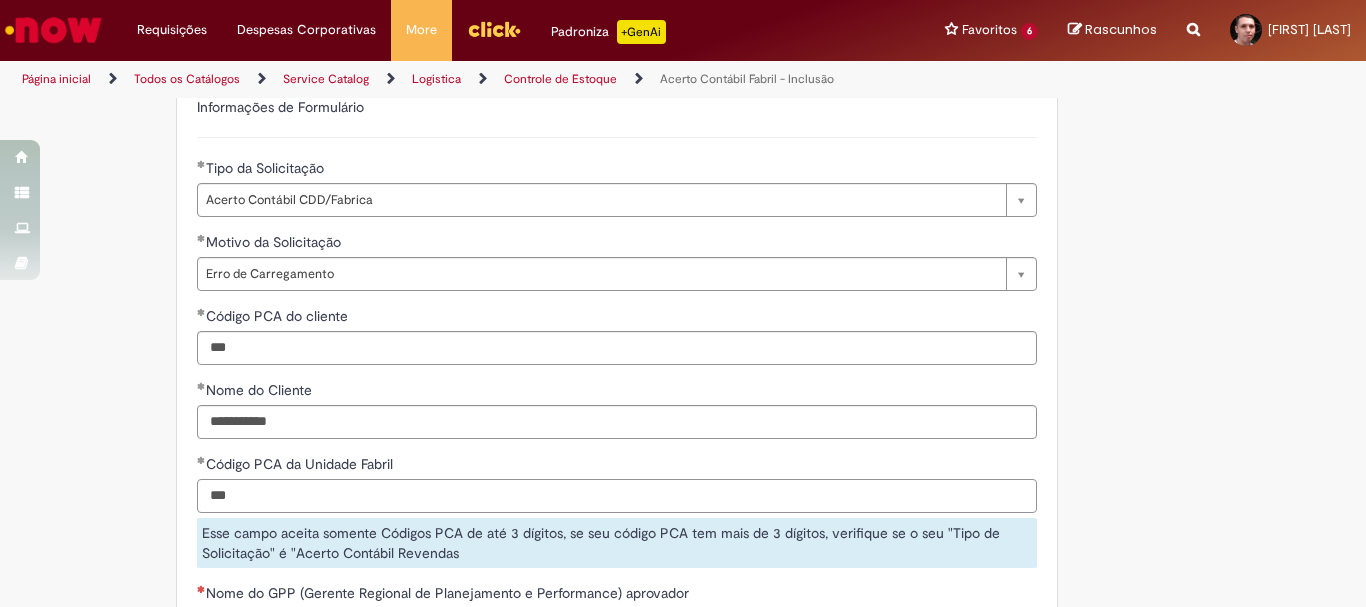 type on "***" 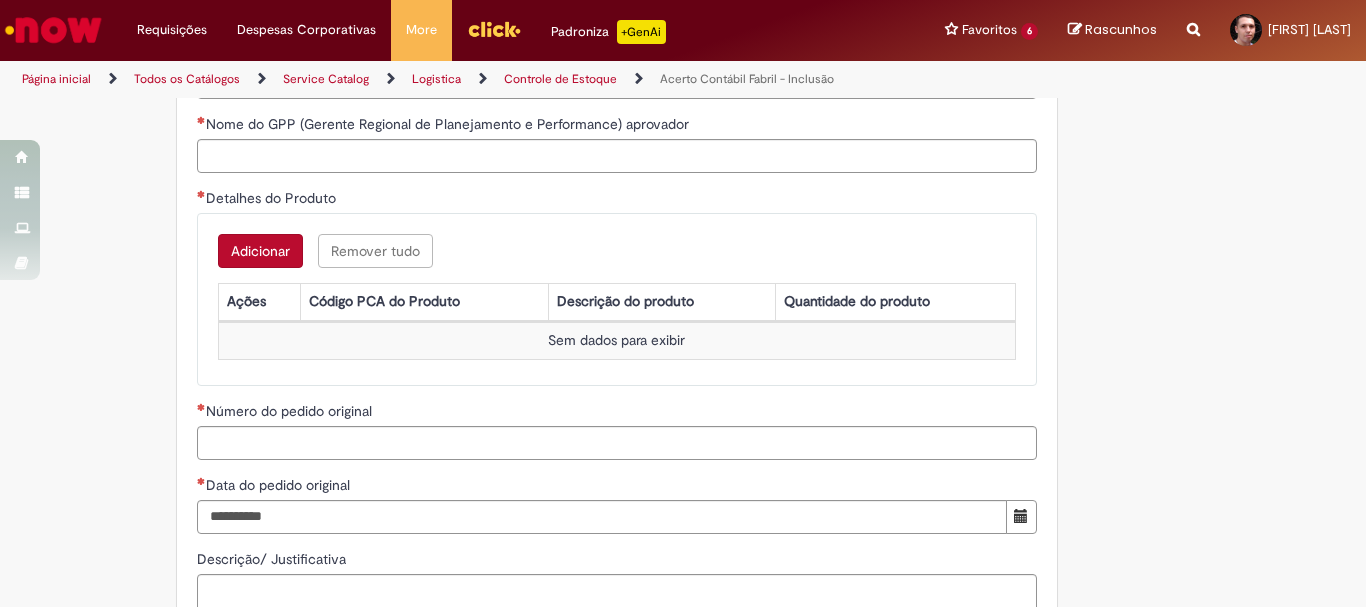 scroll, scrollTop: 1784, scrollLeft: 0, axis: vertical 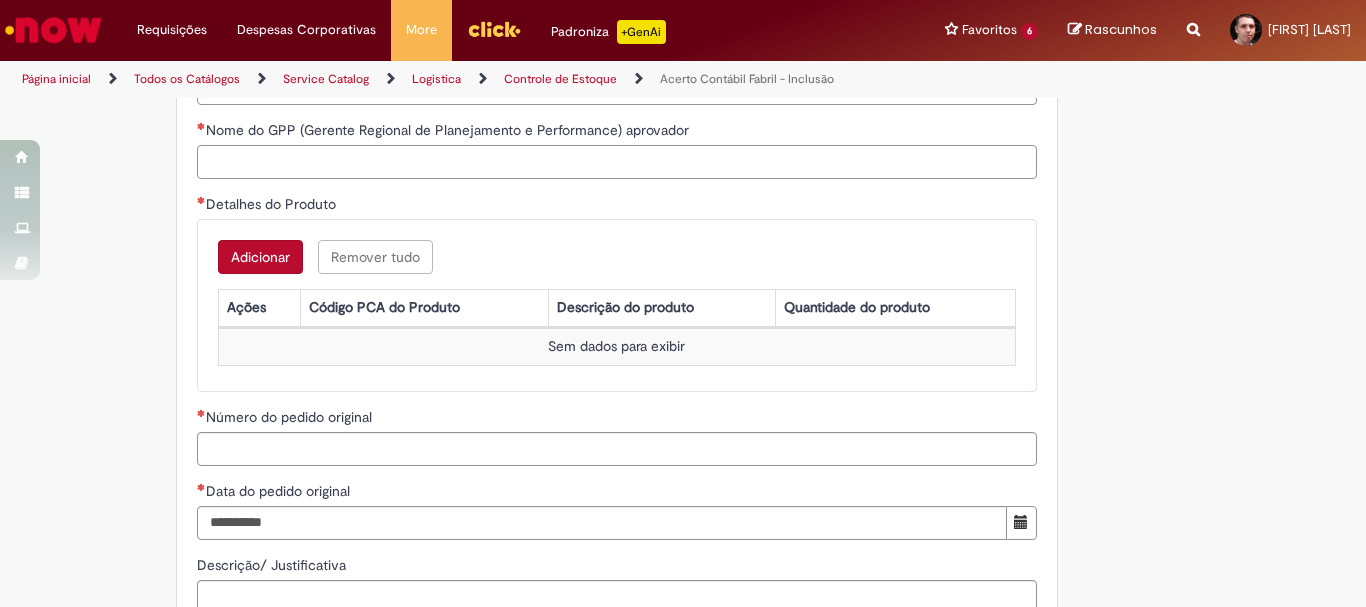 click on "Nome do GPP (Gerente Regional de Planejamento e Performance) aprovador" at bounding box center (617, 162) 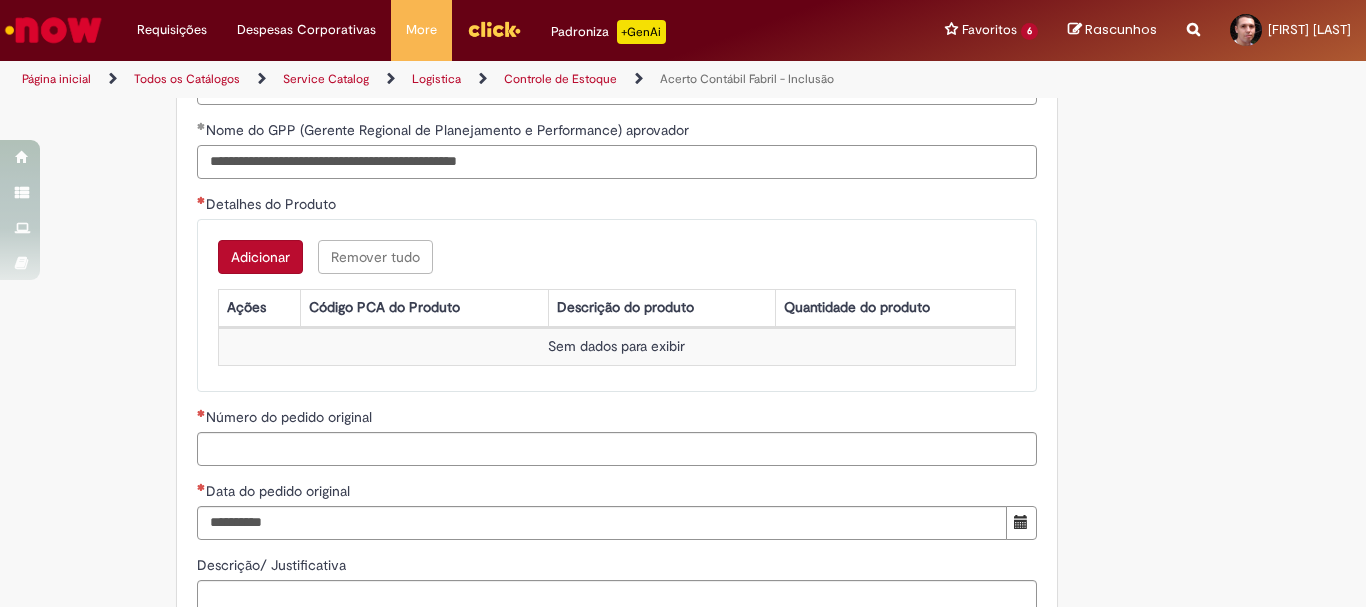 drag, startPoint x: 556, startPoint y: 162, endPoint x: 343, endPoint y: 161, distance: 213.00235 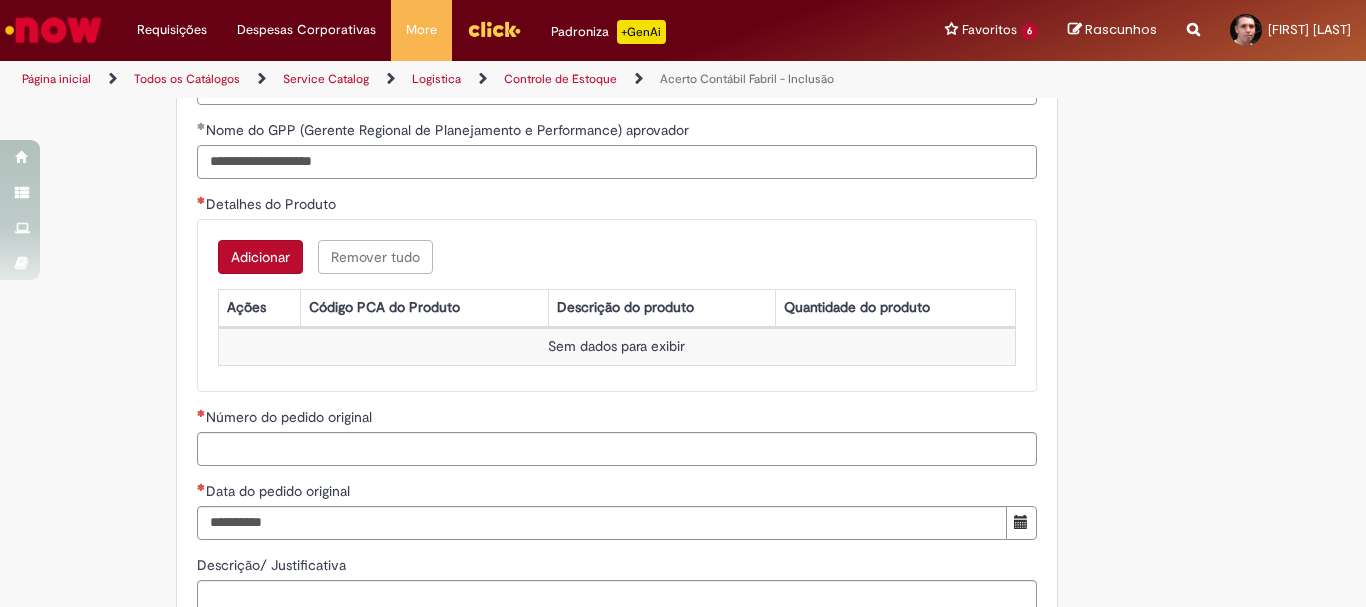 type on "**********" 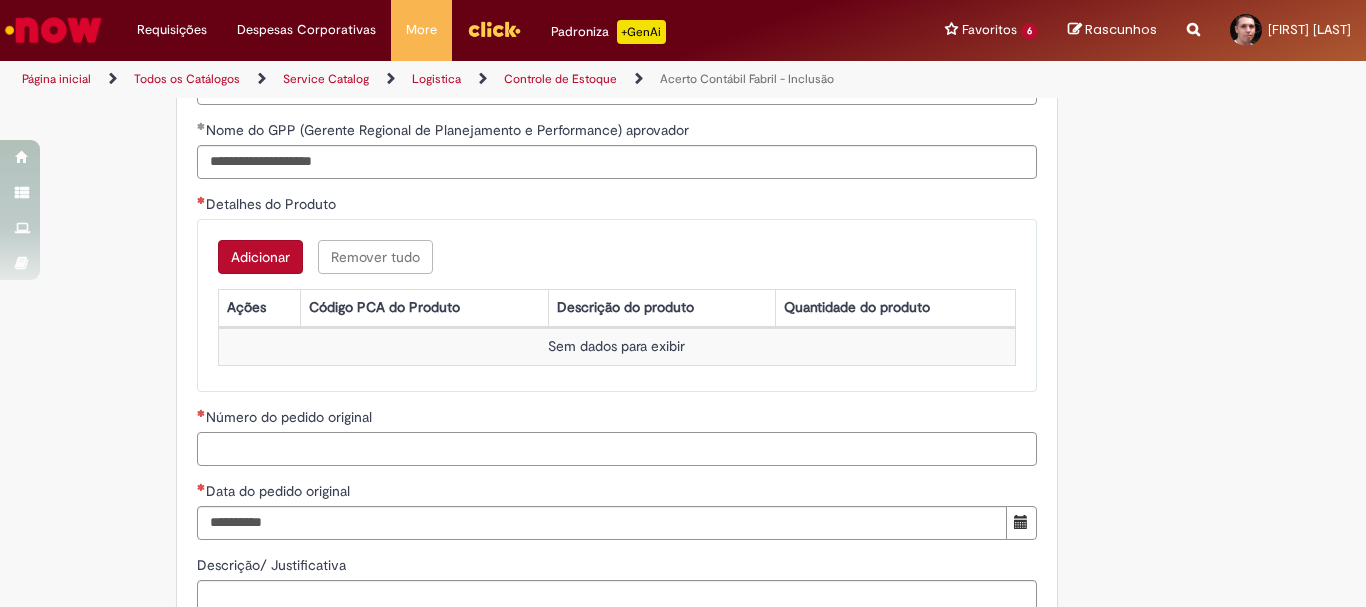 click on "Número do pedido original" at bounding box center (617, 449) 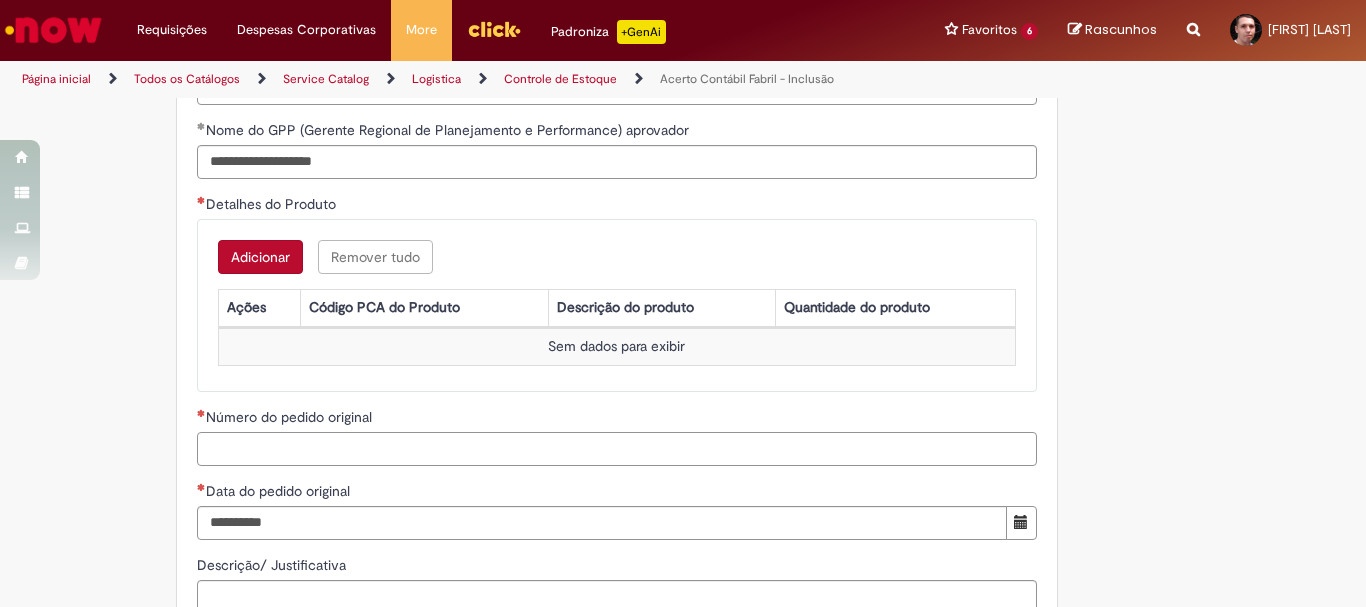 paste on "**********" 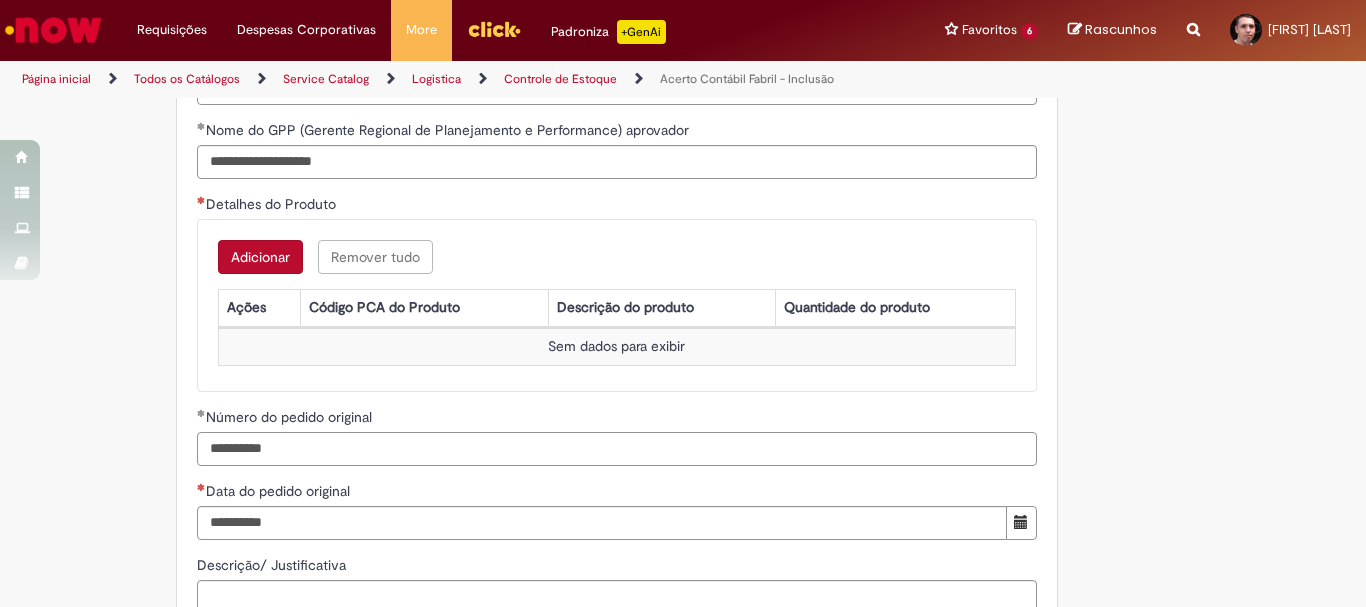 type on "**********" 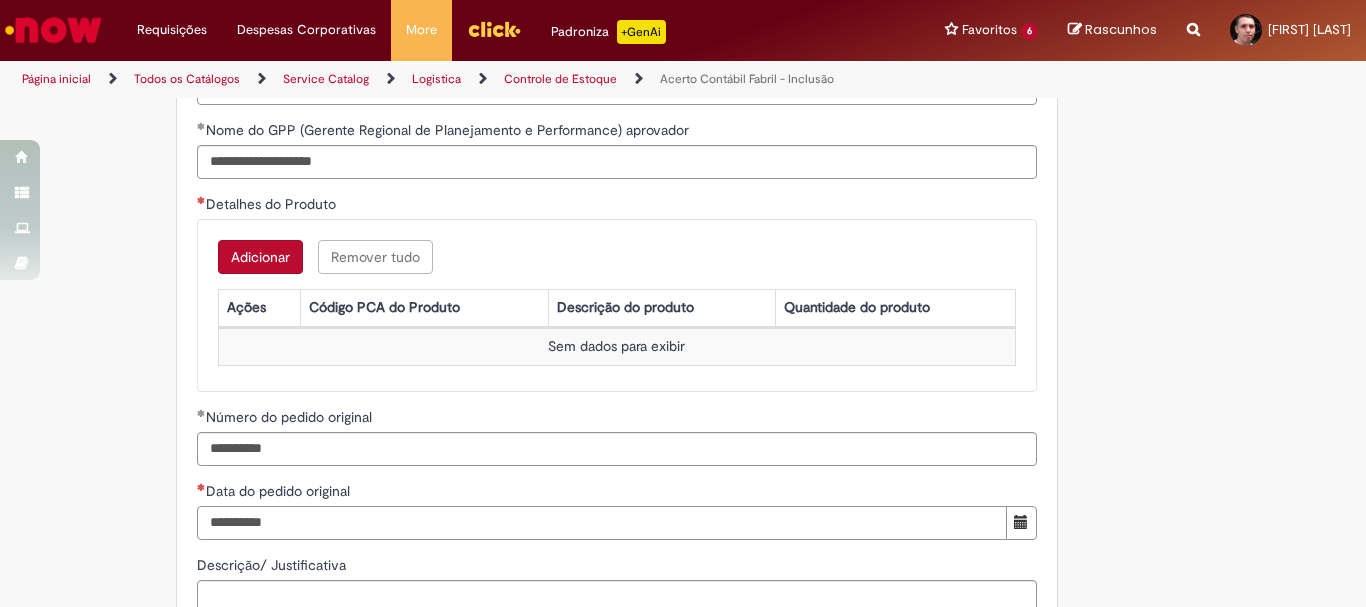click on "Data do pedido original" at bounding box center (602, 523) 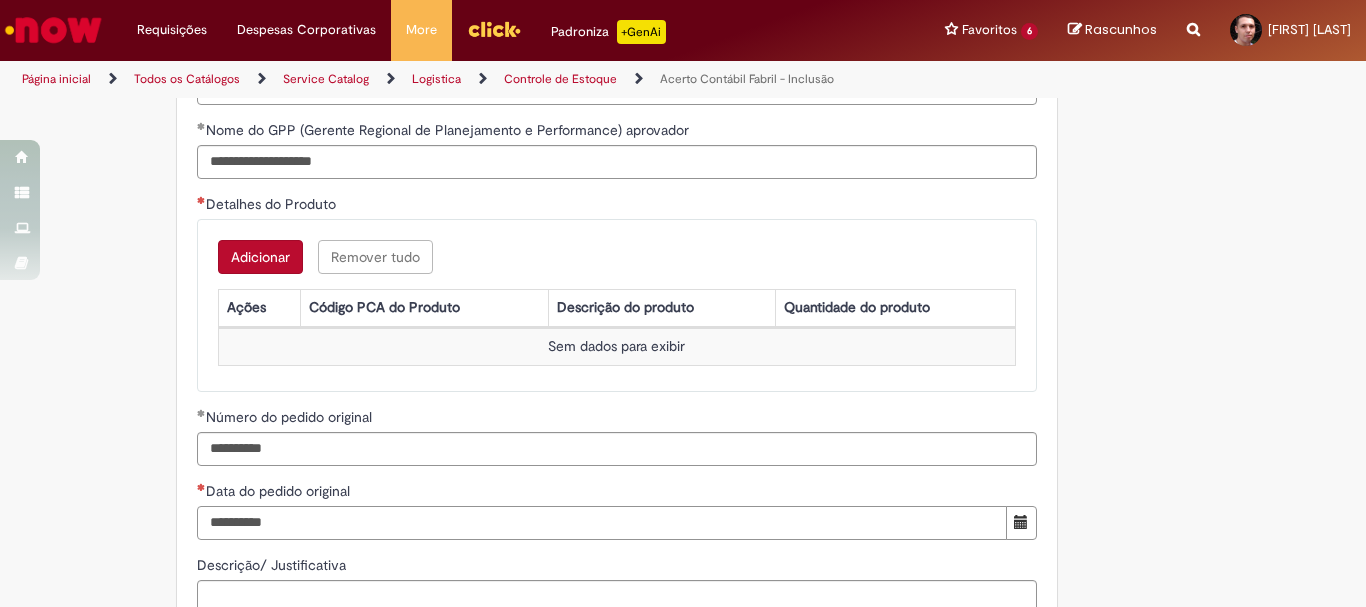 type on "**********" 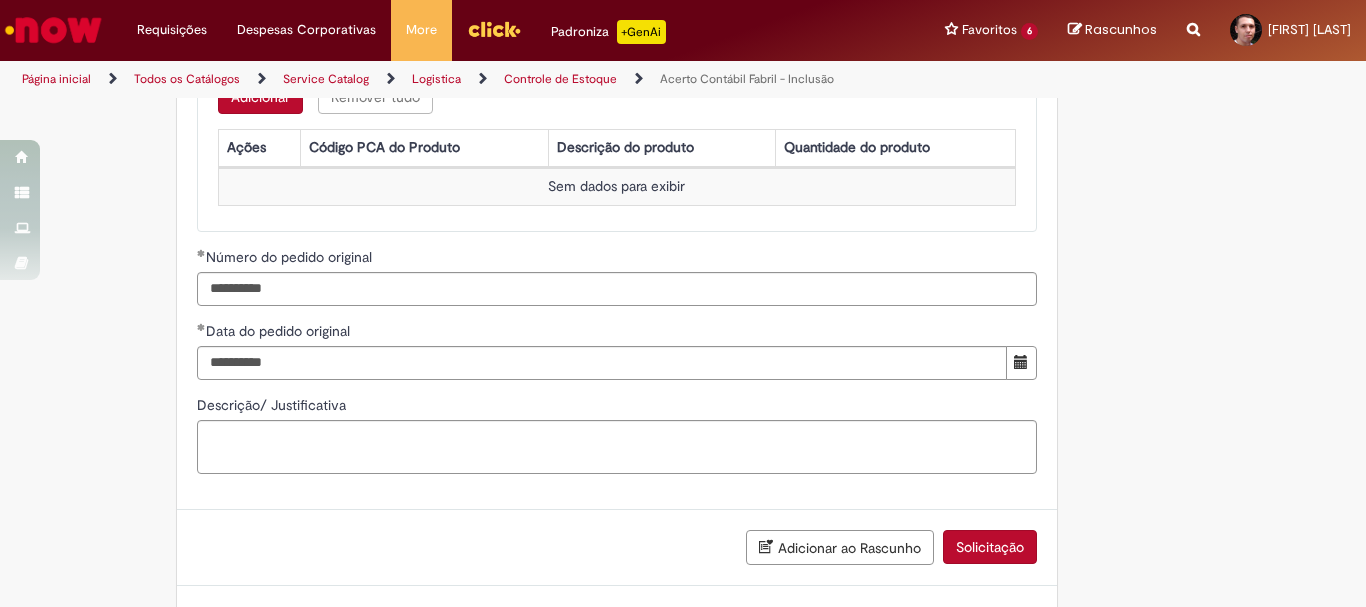scroll, scrollTop: 1984, scrollLeft: 0, axis: vertical 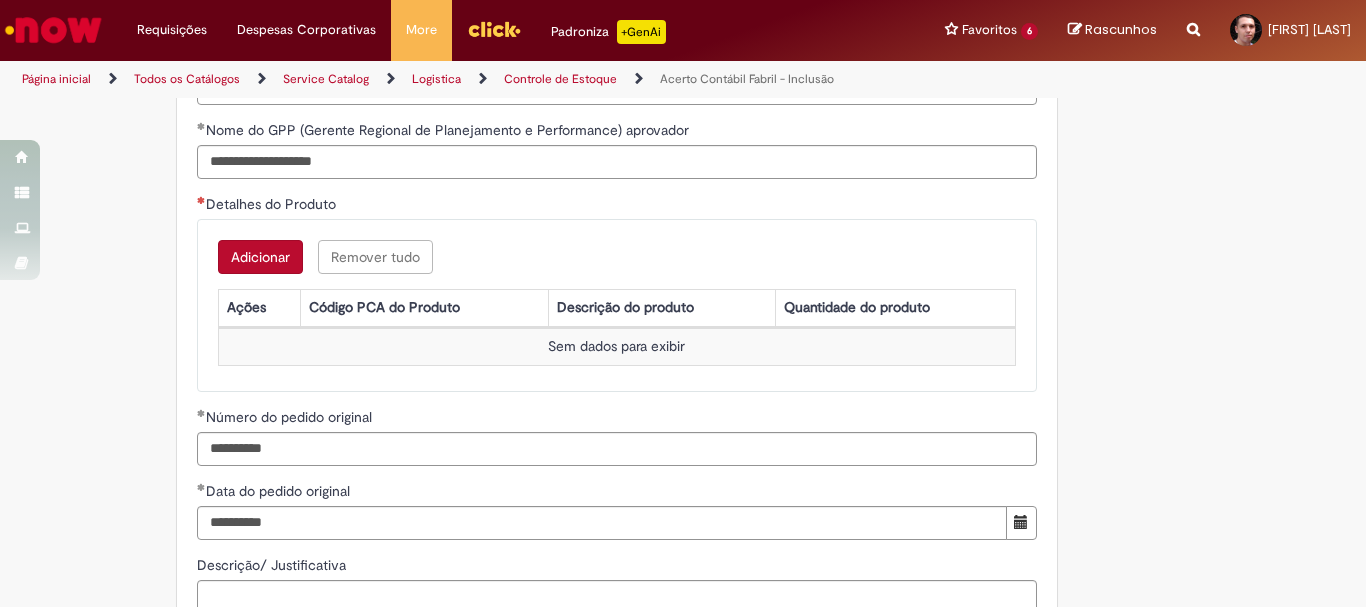 click on "Adicionar" at bounding box center [260, 257] 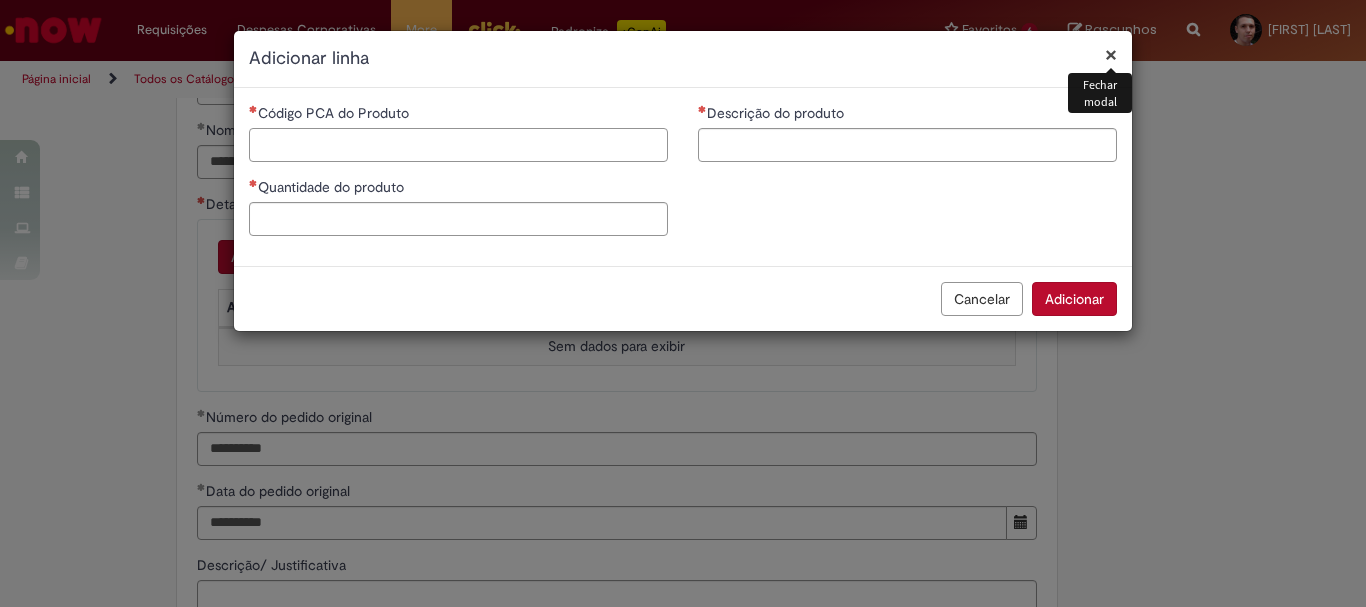 click on "Código PCA do Produto" at bounding box center [458, 145] 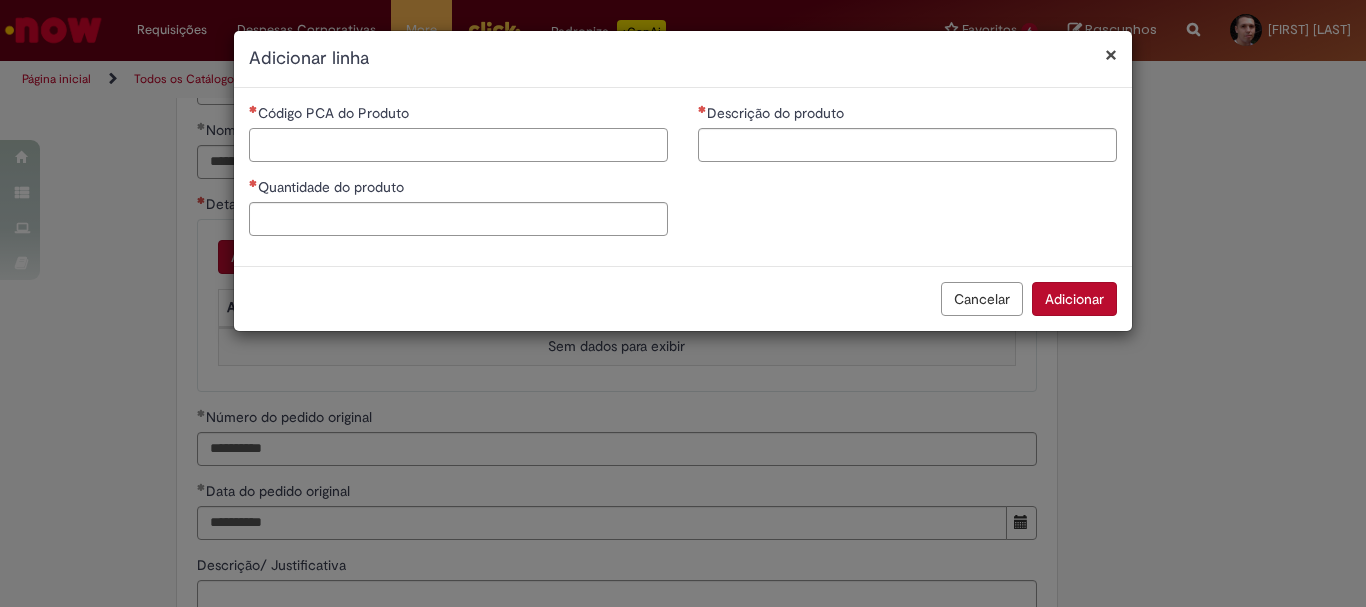 paste on "*****" 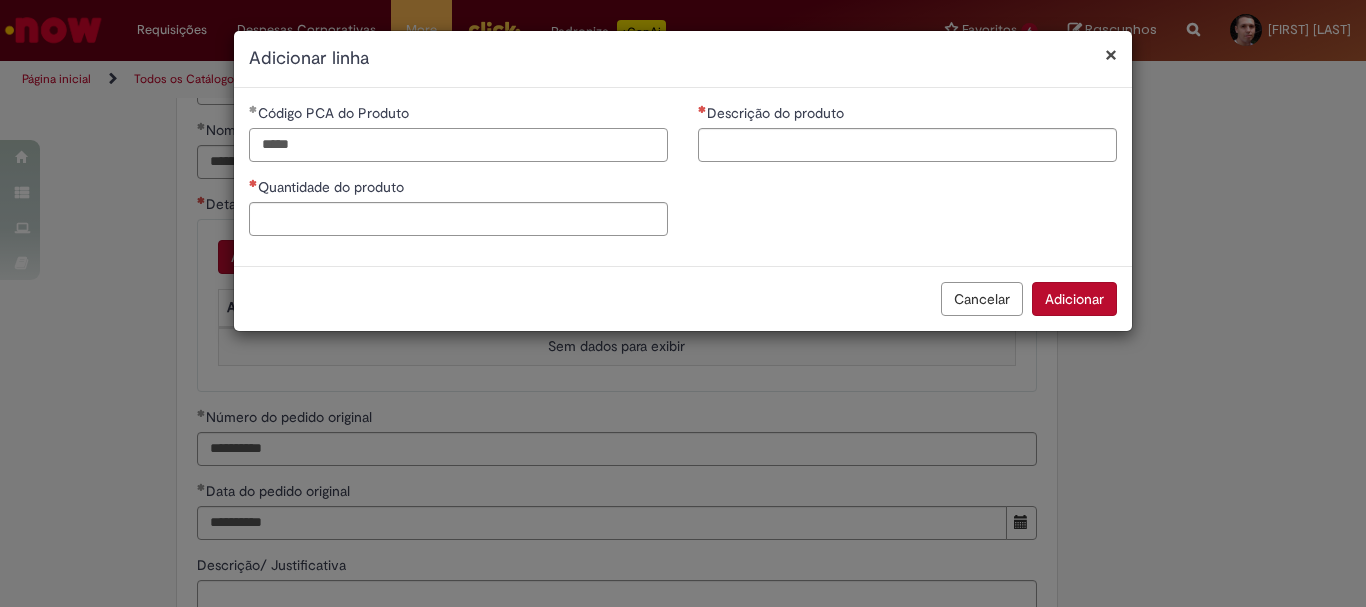 type on "*****" 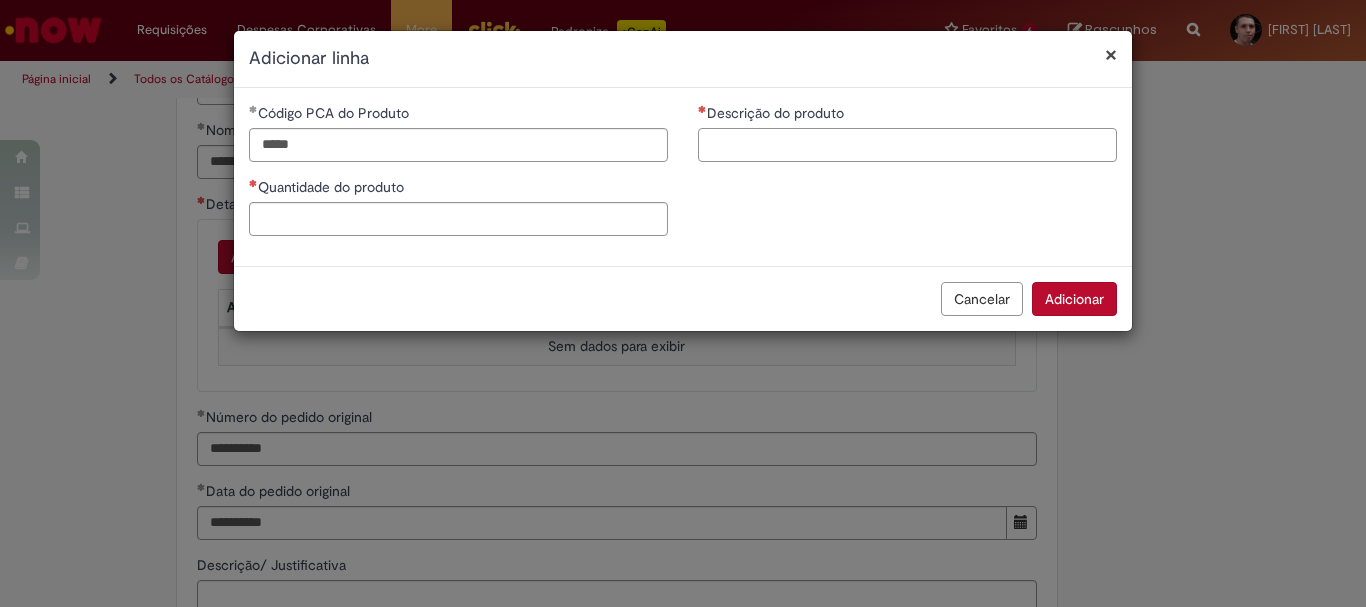 click on "Descrição do produto" at bounding box center [907, 145] 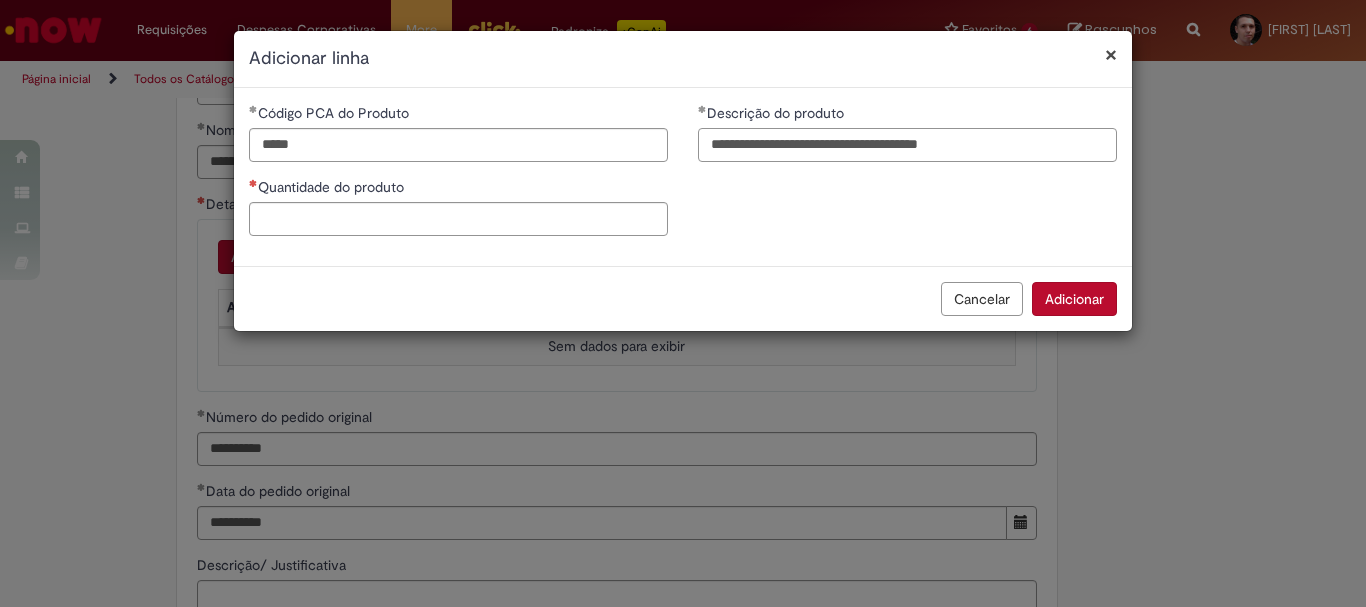 type on "**********" 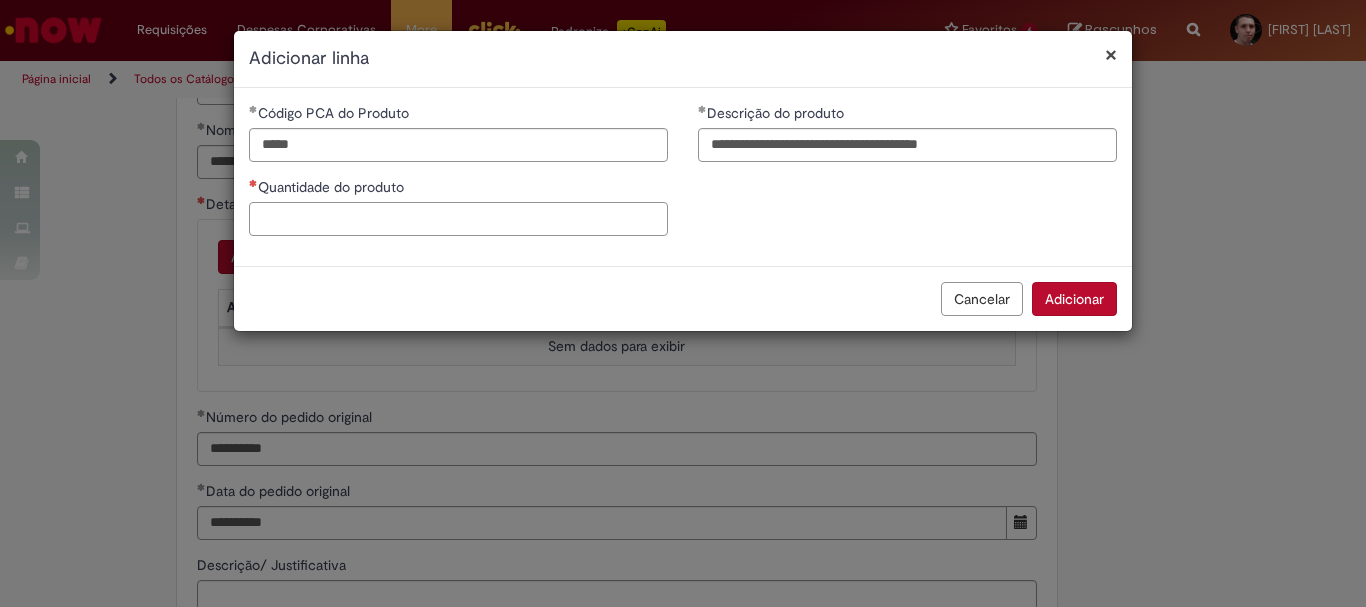 click on "Quantidade do produto" at bounding box center (458, 219) 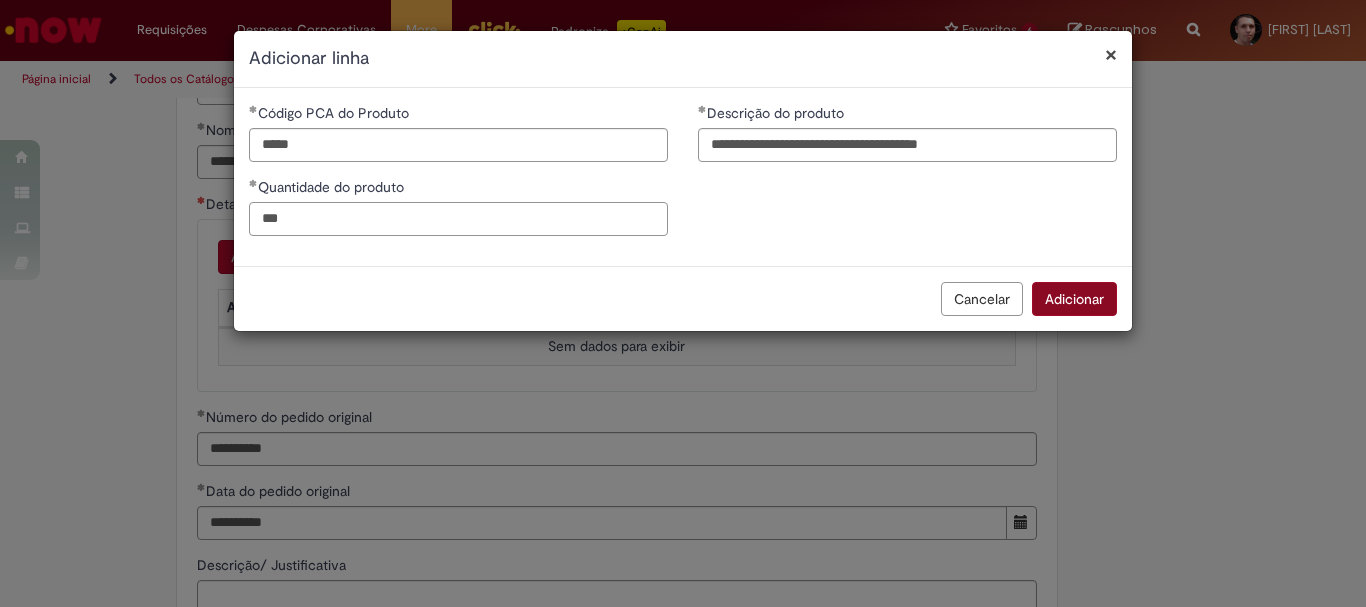 type on "***" 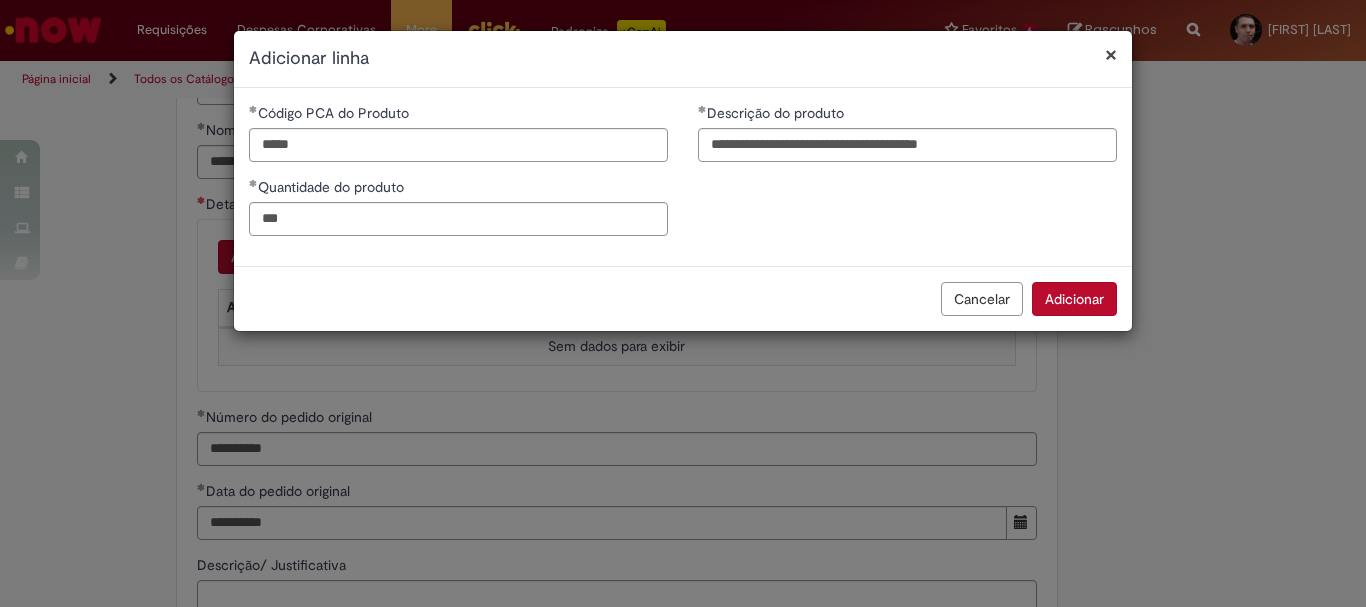 click on "Adicionar" at bounding box center (1074, 299) 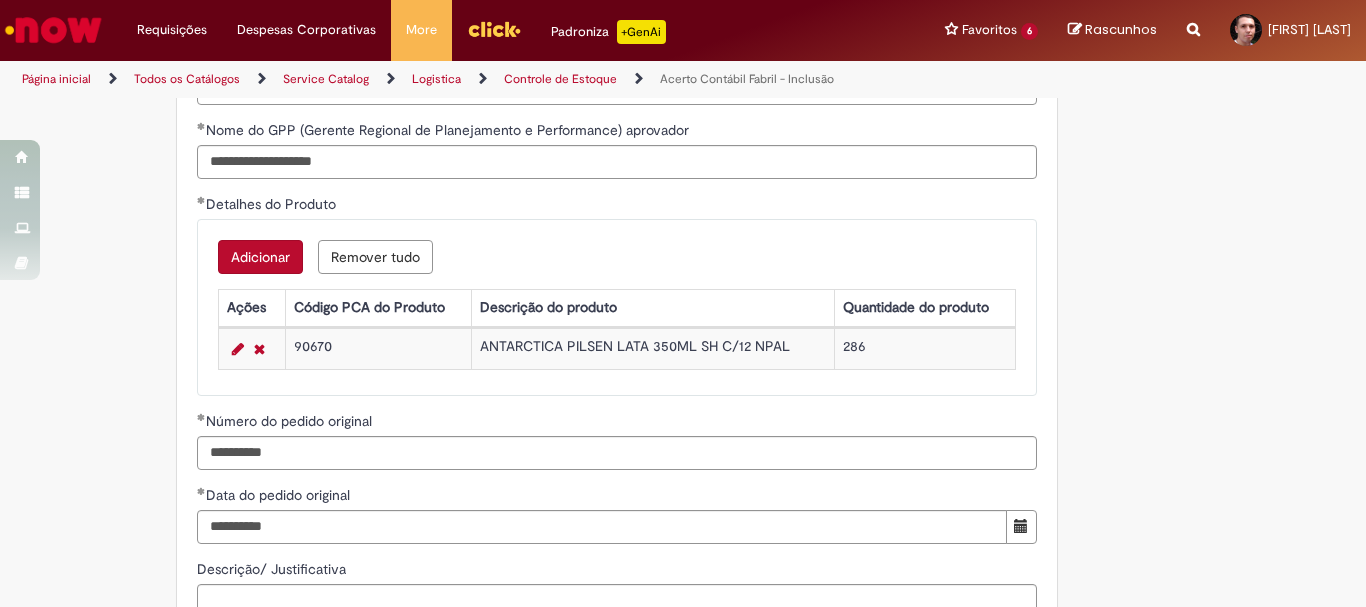 type 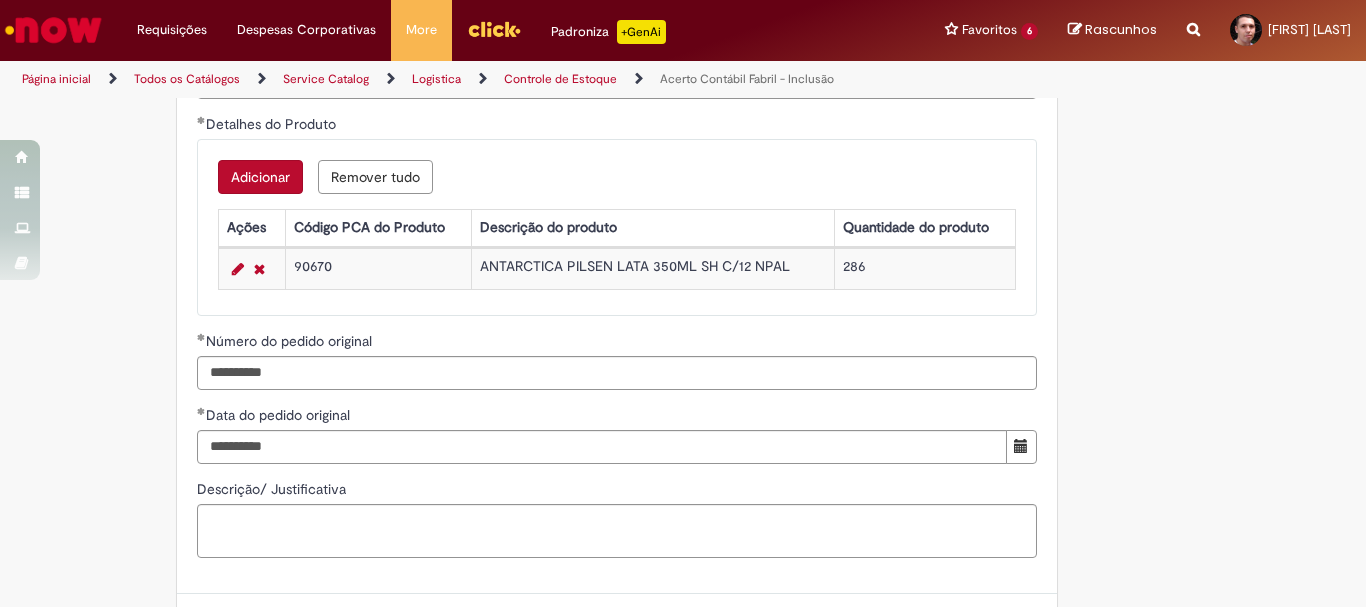 scroll, scrollTop: 1904, scrollLeft: 0, axis: vertical 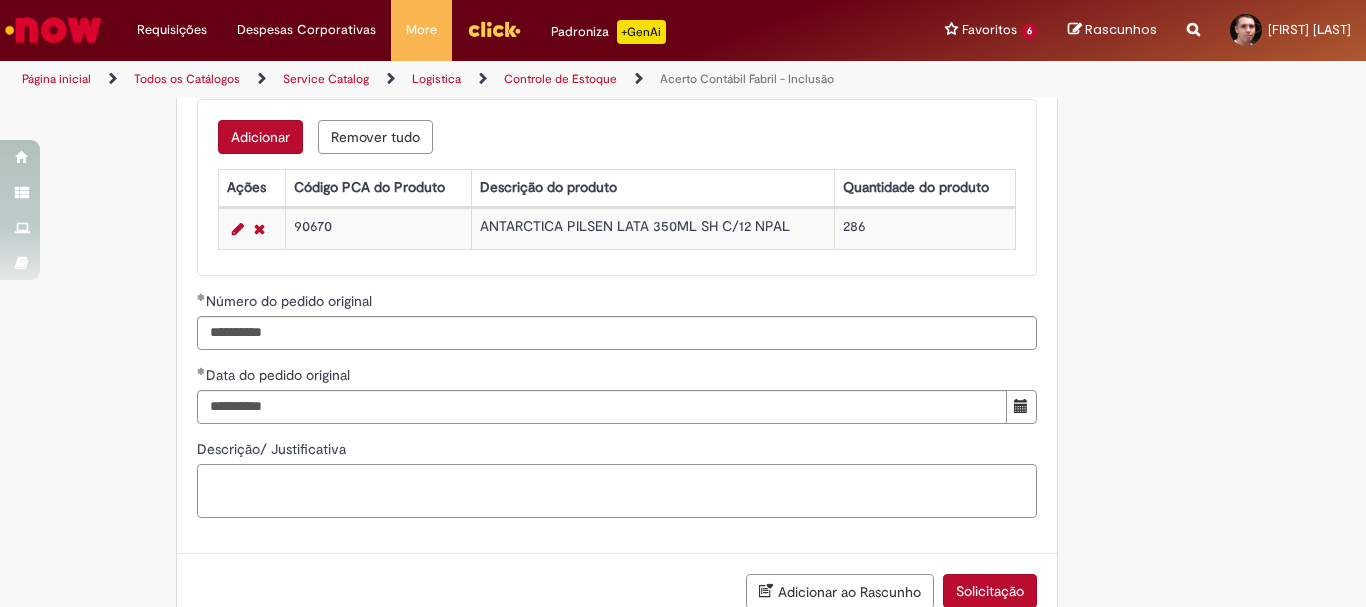 click on "Descrição/ Justificativa" at bounding box center [617, 491] 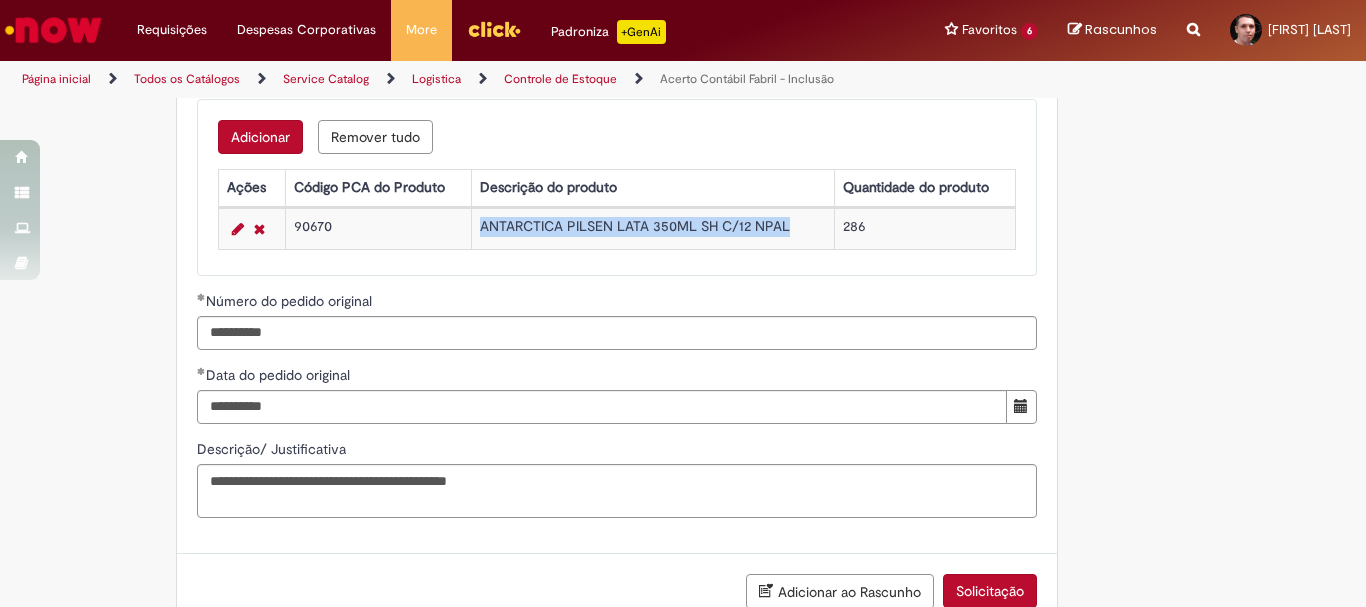 drag, startPoint x: 780, startPoint y: 227, endPoint x: 469, endPoint y: 227, distance: 311 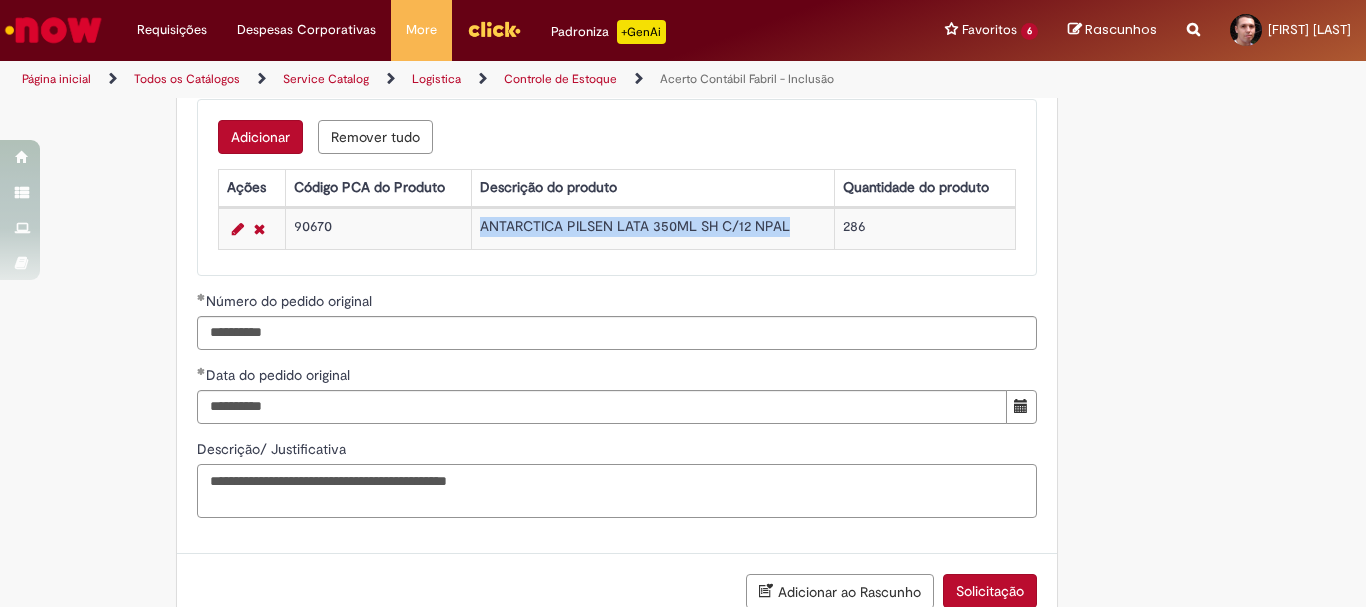 click on "**********" at bounding box center [617, 491] 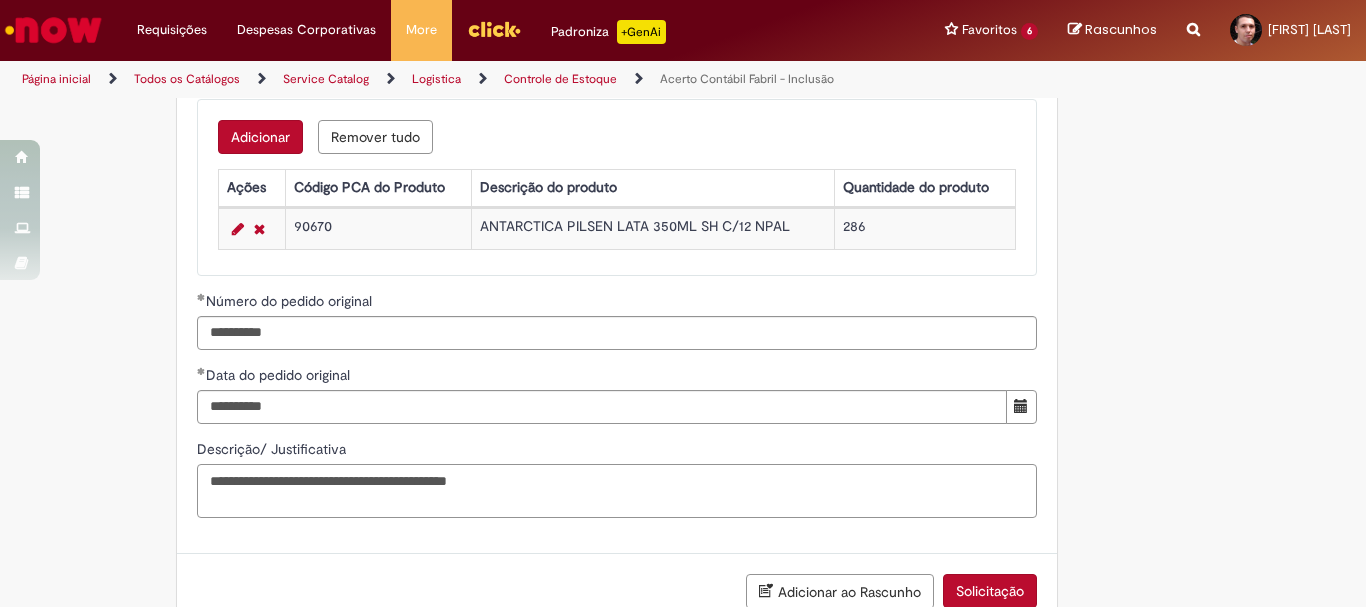 paste on "**********" 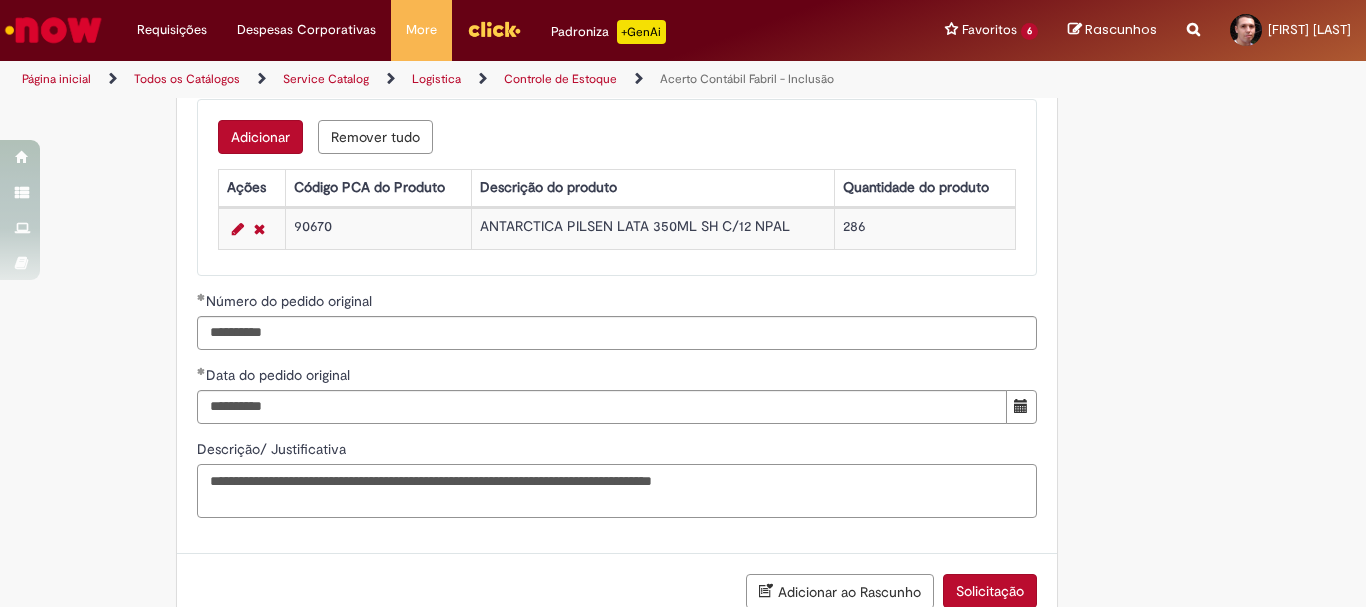 click on "**********" at bounding box center [617, 491] 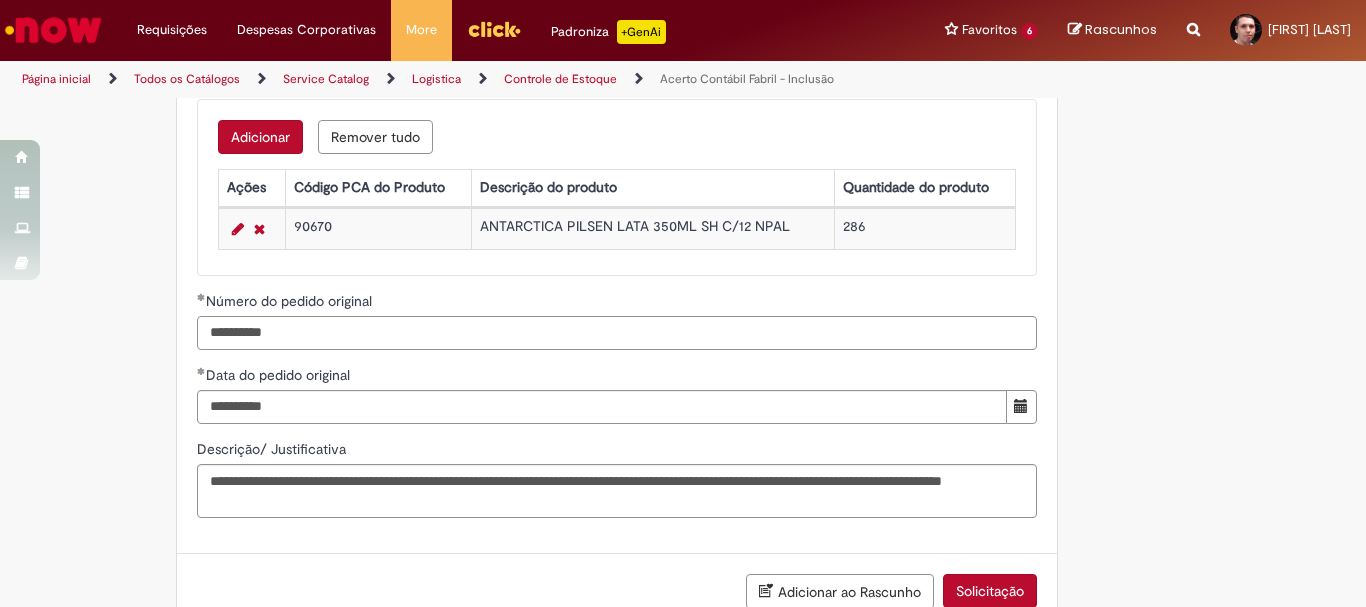 drag, startPoint x: 310, startPoint y: 333, endPoint x: 86, endPoint y: 328, distance: 224.0558 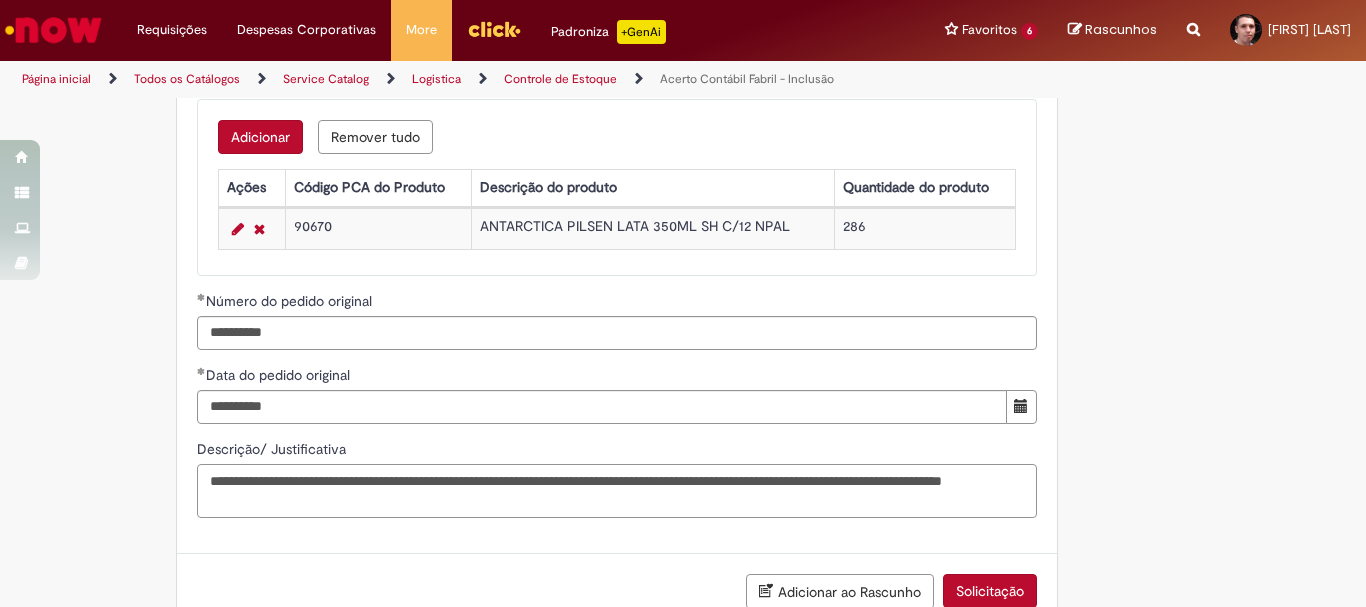 click on "**********" at bounding box center (617, 491) 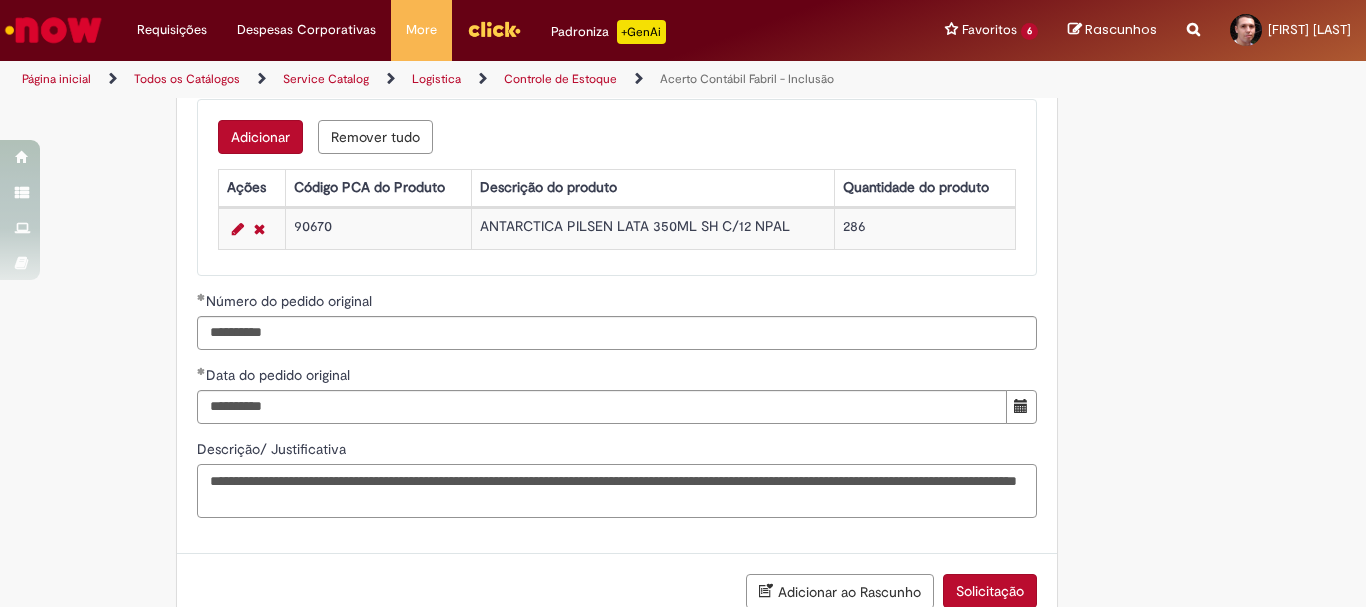 paste on "********" 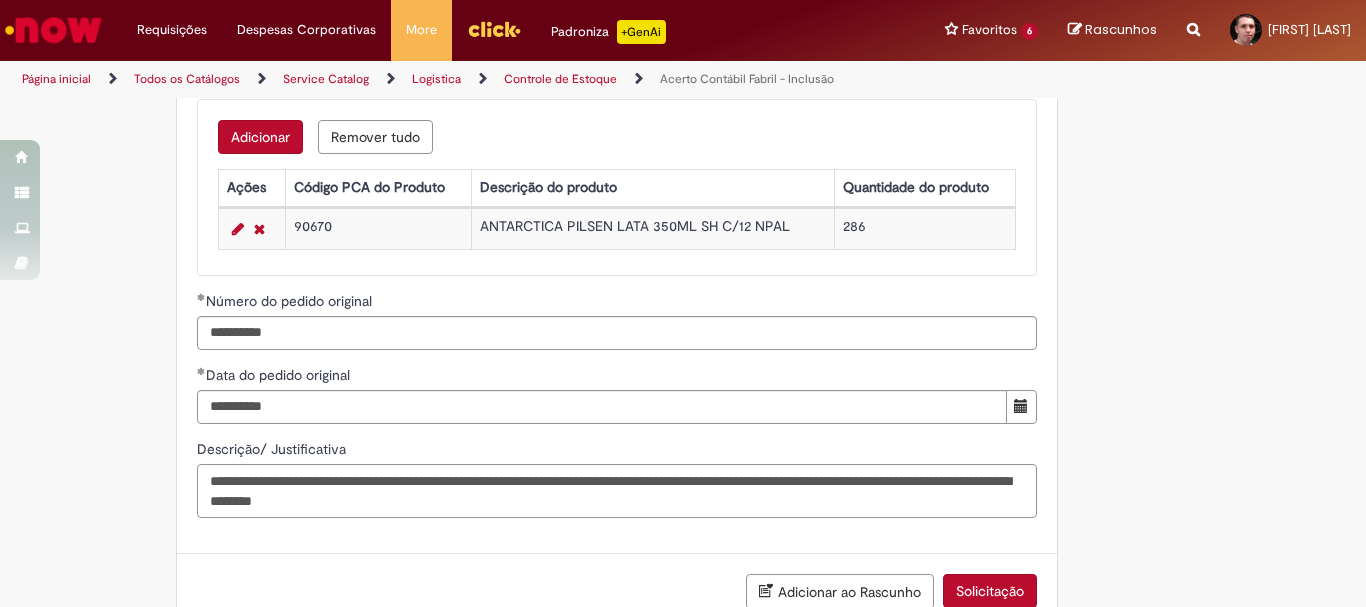 type on "**********" 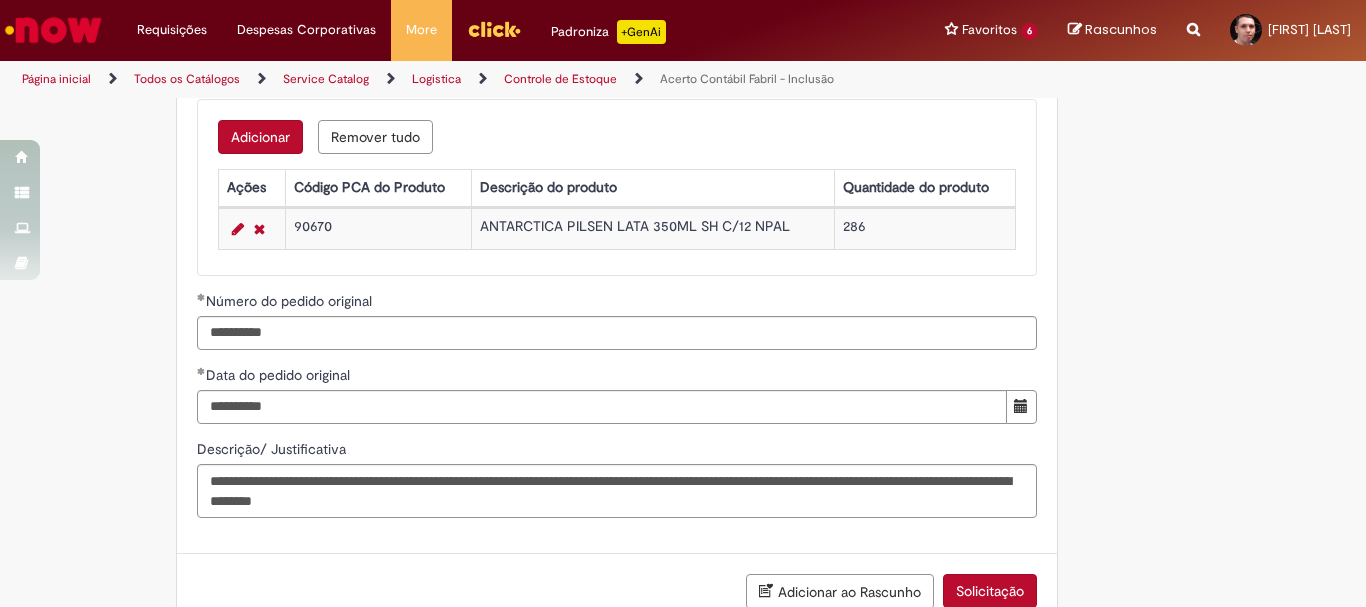 scroll, scrollTop: 2036, scrollLeft: 0, axis: vertical 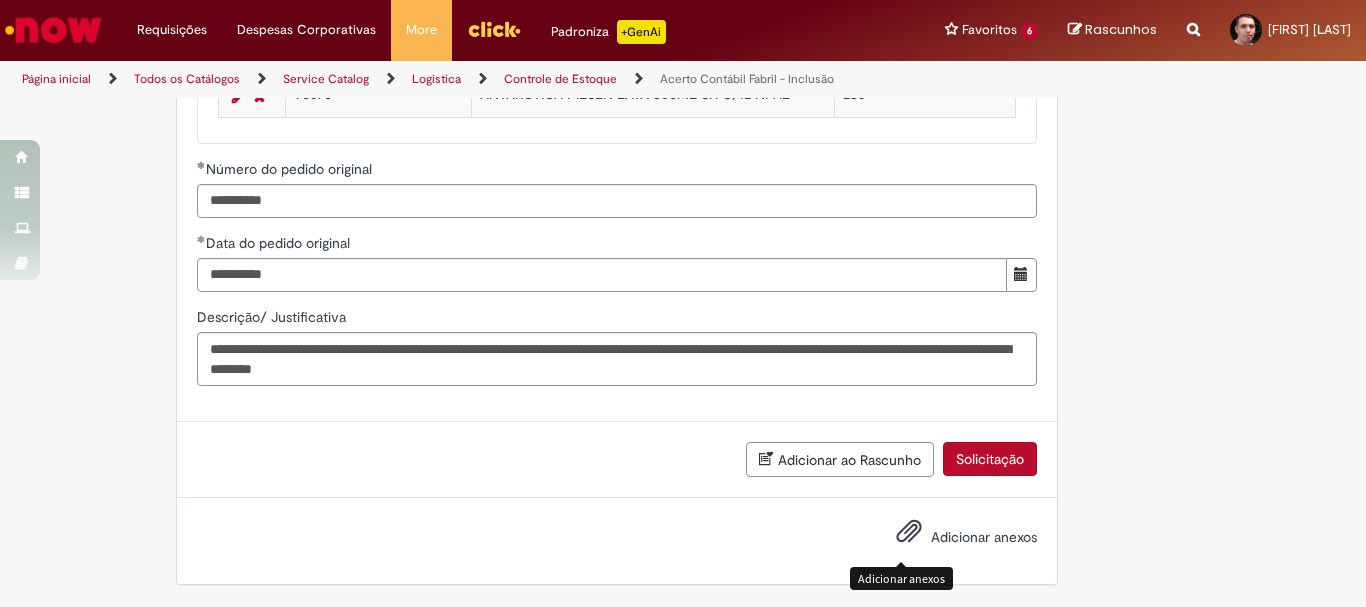 click at bounding box center (909, 532) 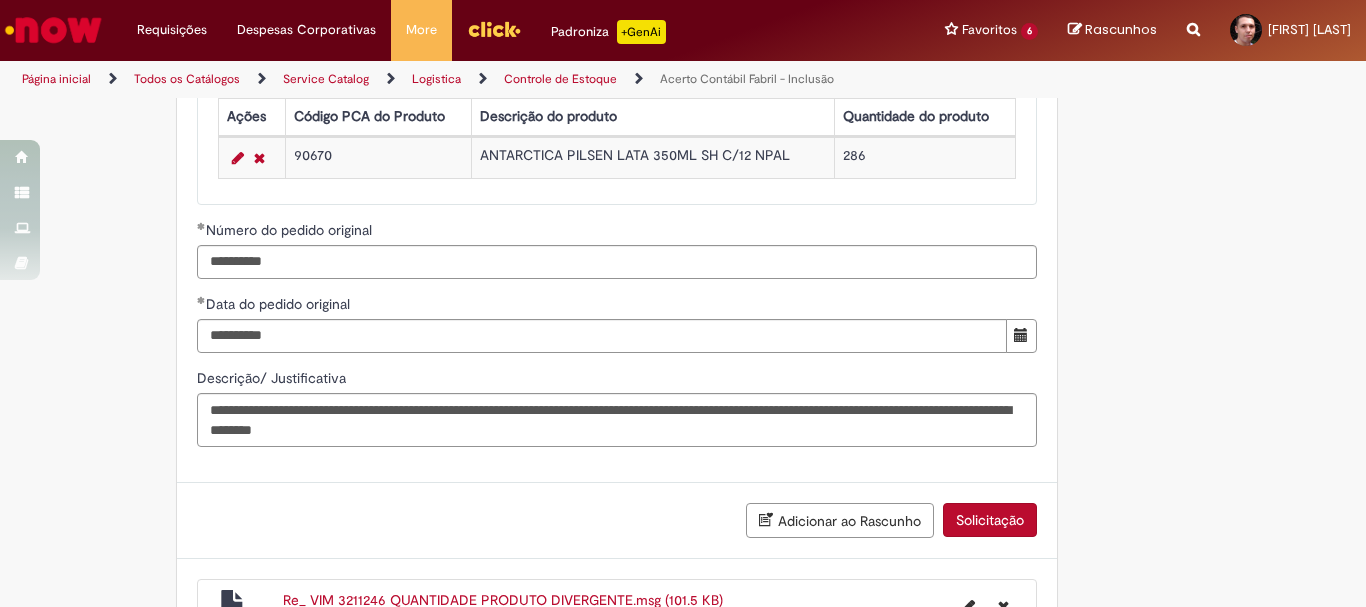scroll, scrollTop: 1959, scrollLeft: 0, axis: vertical 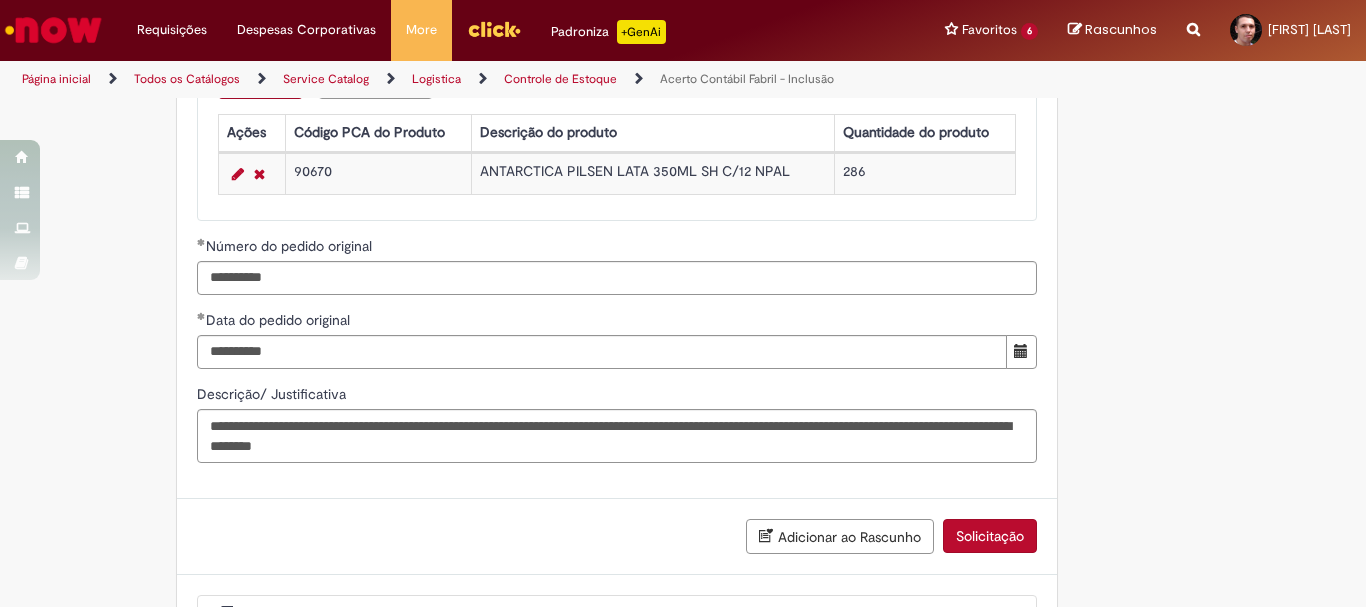 click on "Solicitação" at bounding box center (990, 536) 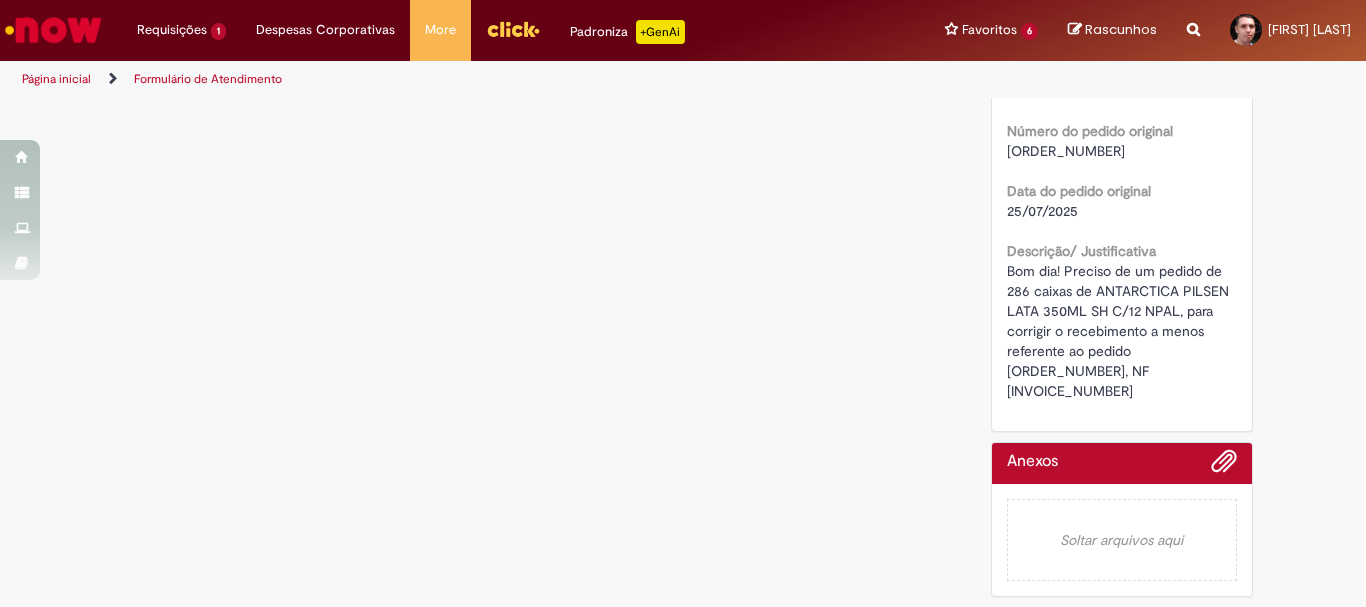 scroll, scrollTop: 0, scrollLeft: 0, axis: both 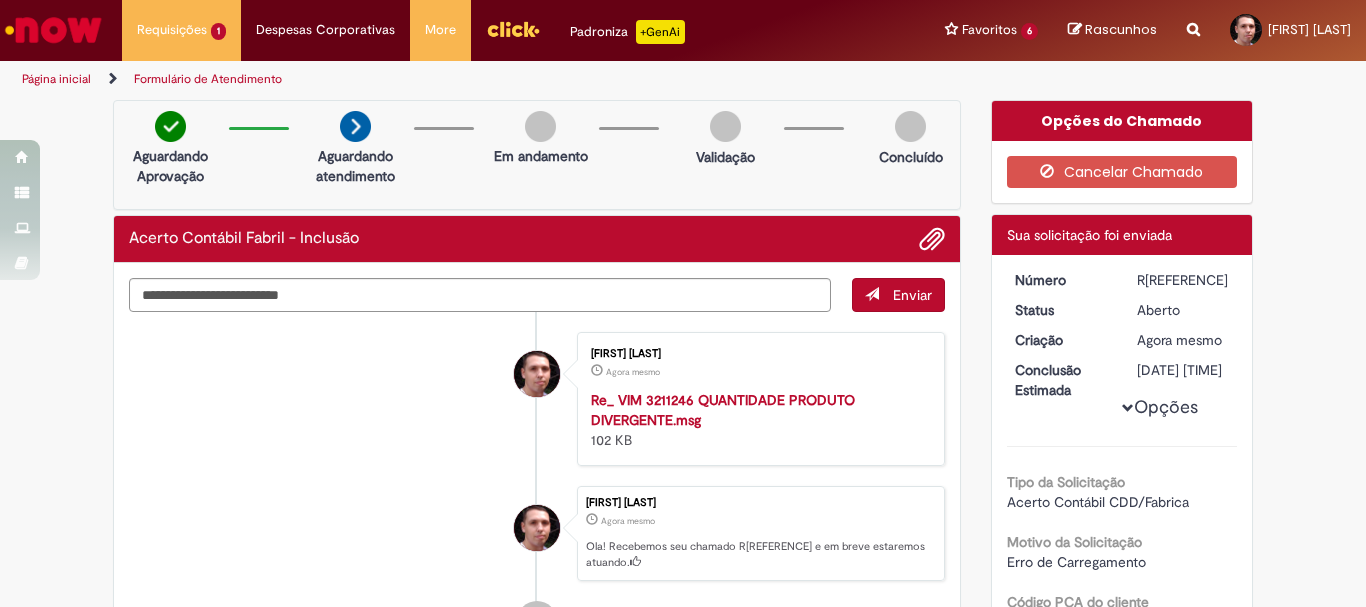 click on "Opções
Tipo da Solicitação
Acerto Contábil CDD/Fabrica
Motivo da Solicitação
Erro de Carregamento
Código PCA do cliente
324
Nome do Cliente
CDR Extrema
Código PCA da Unidade Fabril
424
Nome do GPP (Gerente Regional de Planejamento e Performance) aprovador
[FIRST] [LAST]
Detalhes do Produto
Click to view Detalhes do Produto   Click to view Detalhes do Produto
Número do pedido original
[ORDER_NUMBER]
Data do pedido original
[DATE]
Descrição/ Justificativa
Bom dia! Preciso de um pedido de 286 caixas de ANTARCTICA PILSEN LATA 350ML SH C/12 NPAL, para corrigir o recebimento a menos referente ao pedido [ORDER_NUMBER], NF [INVOICE_NUMBER]" at bounding box center (1122, 741) 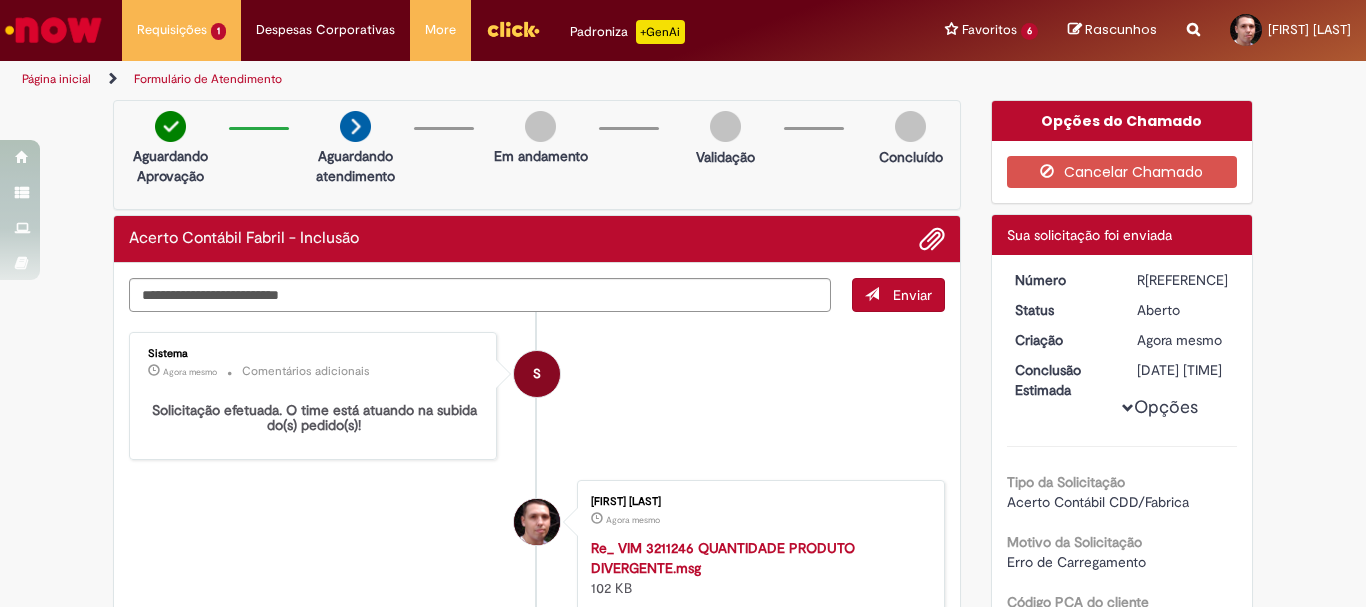 drag, startPoint x: 1195, startPoint y: 283, endPoint x: 1130, endPoint y: 276, distance: 65.37584 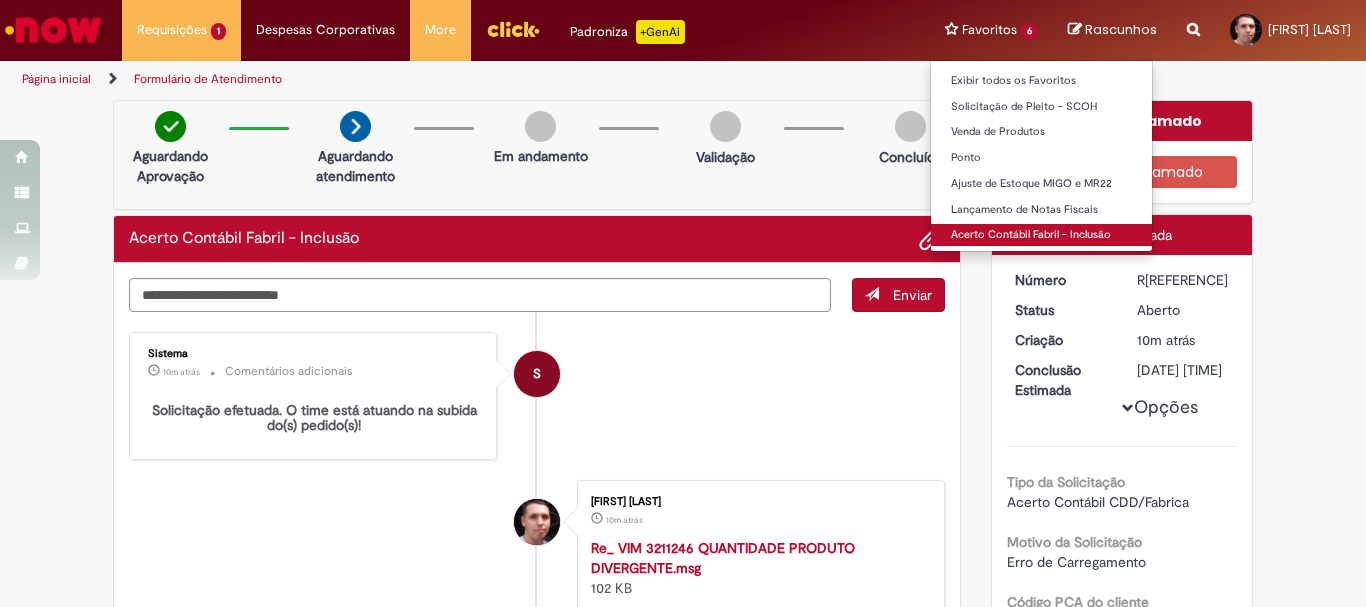 click on "Acerto Contábil Fabril - Inclusão" at bounding box center [1041, 235] 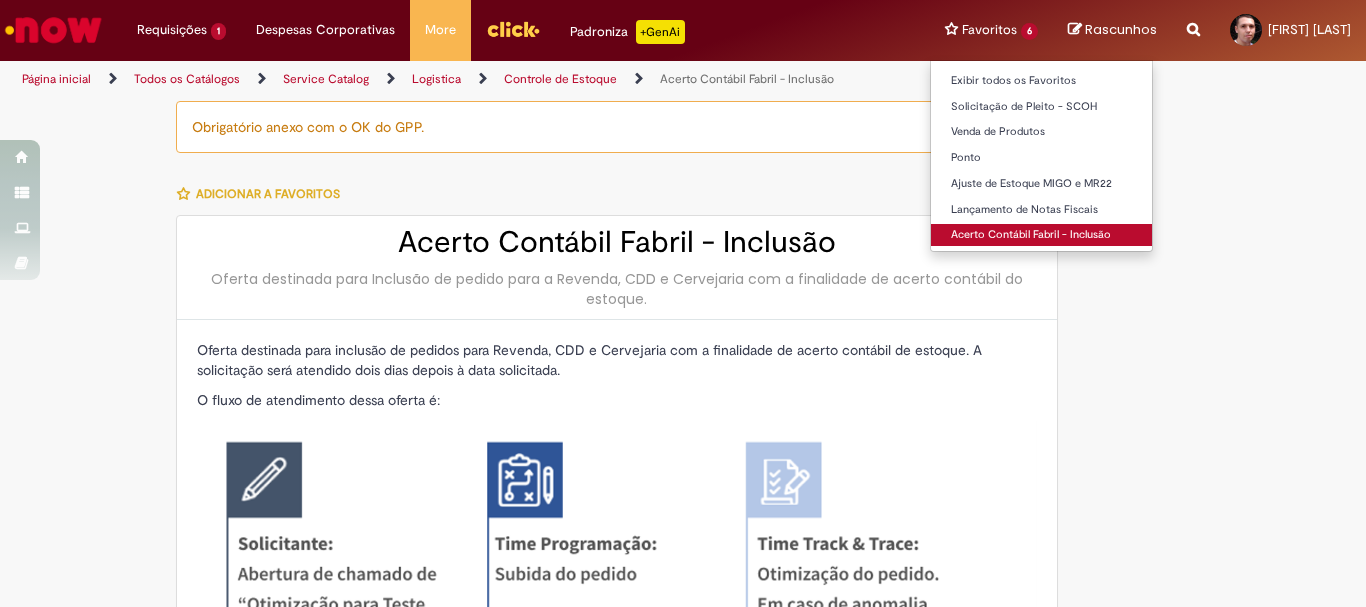 type on "********" 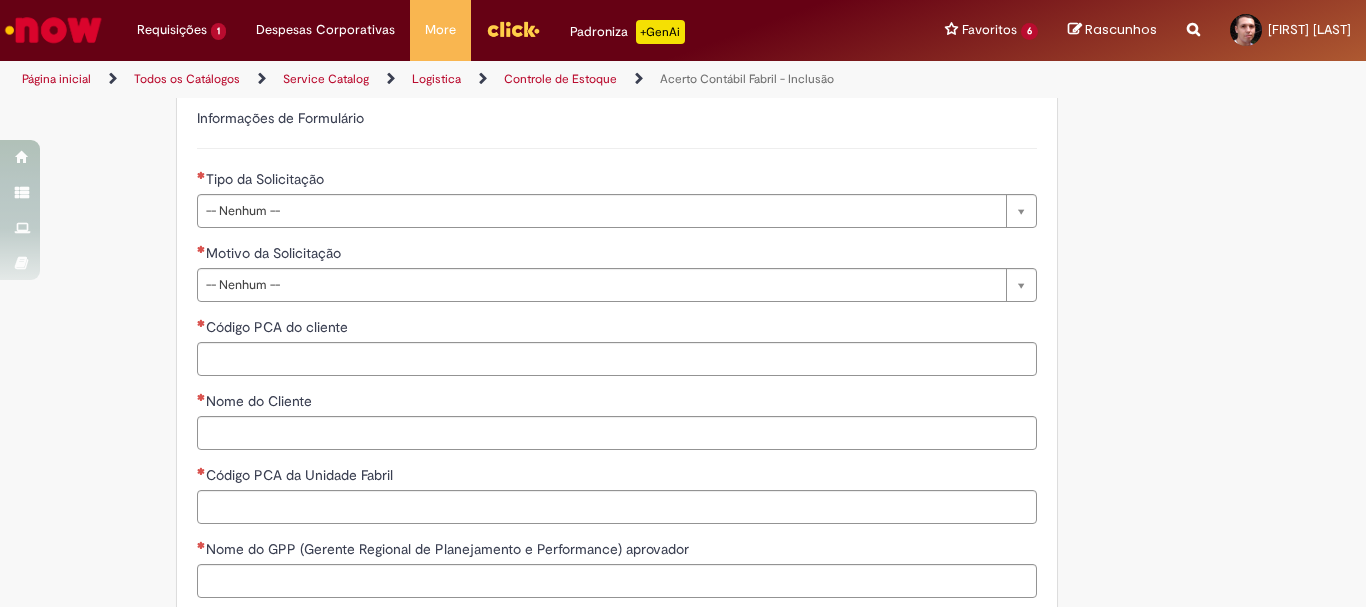 scroll, scrollTop: 1328, scrollLeft: 0, axis: vertical 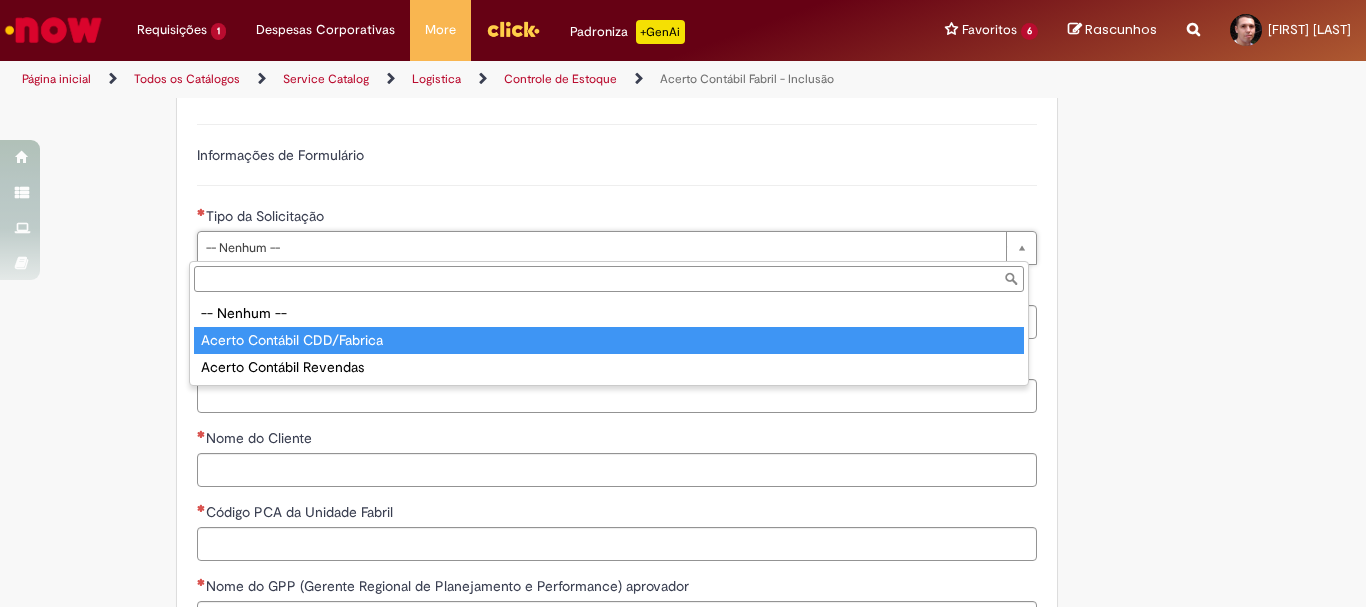 type on "**********" 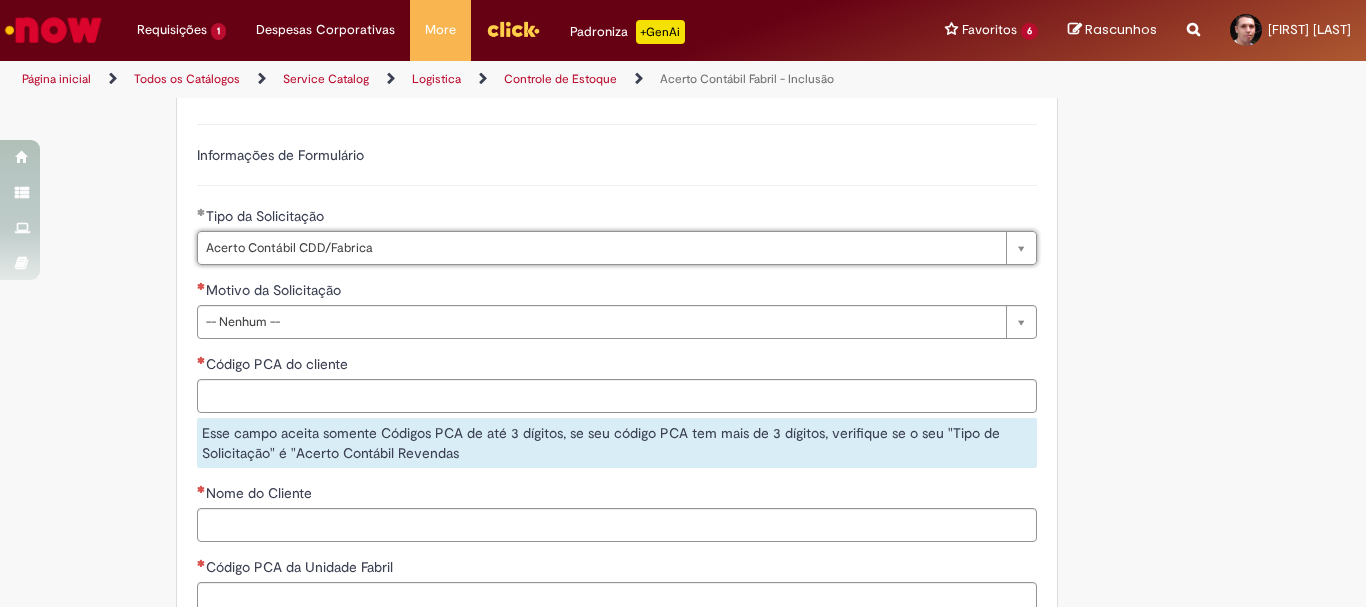 click on "**********" at bounding box center (617, 659) 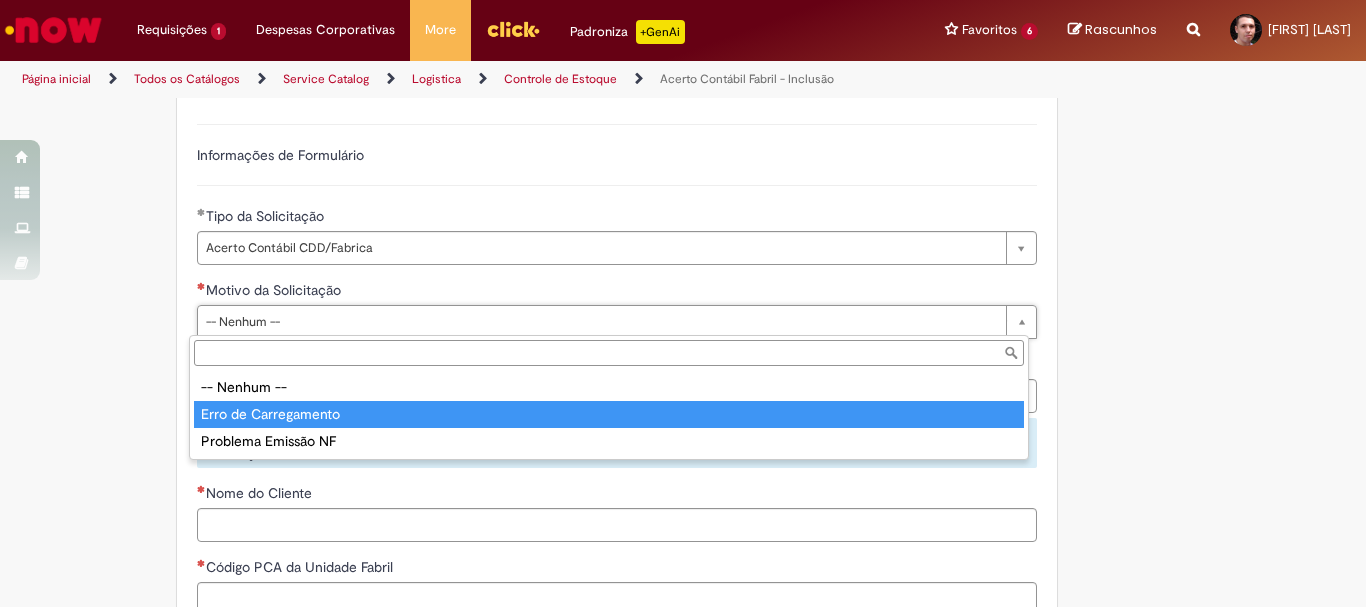 type on "**********" 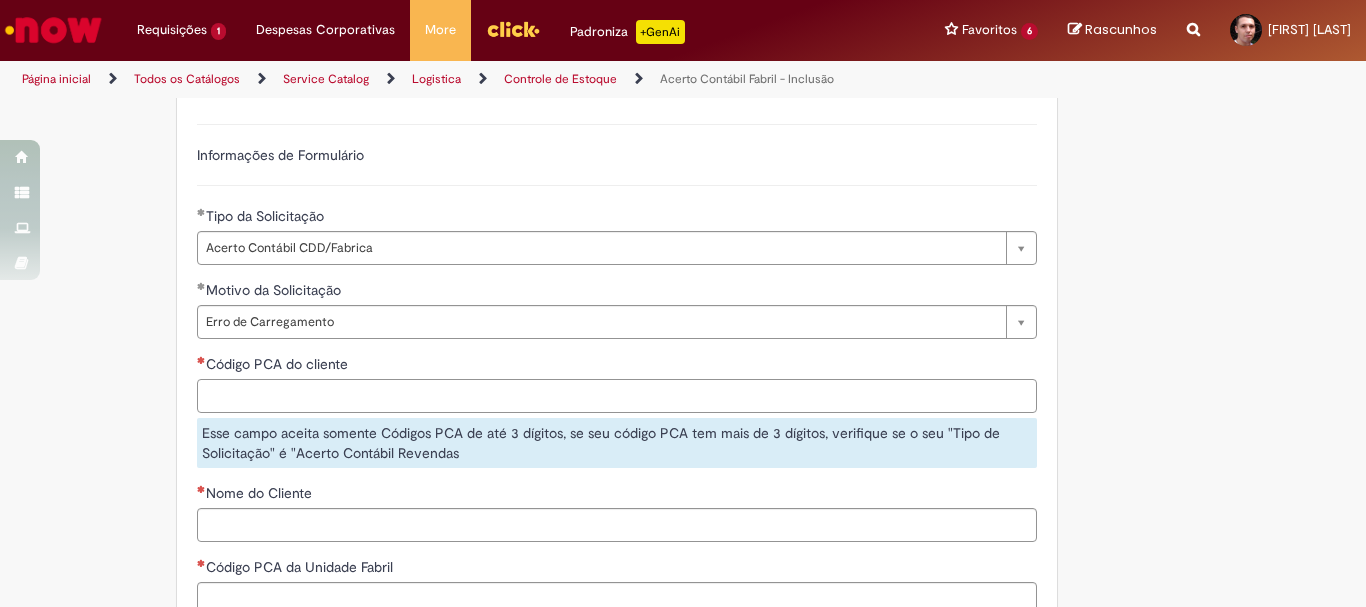 click on "Código PCA do cliente" at bounding box center (617, 396) 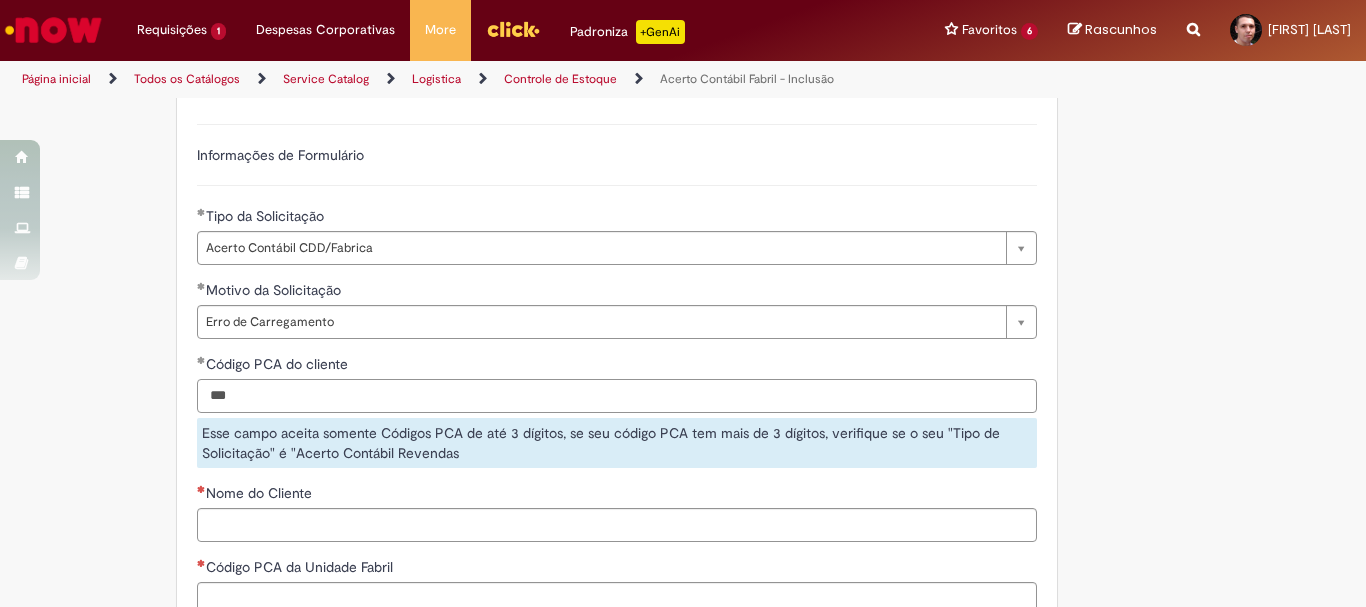 type on "***" 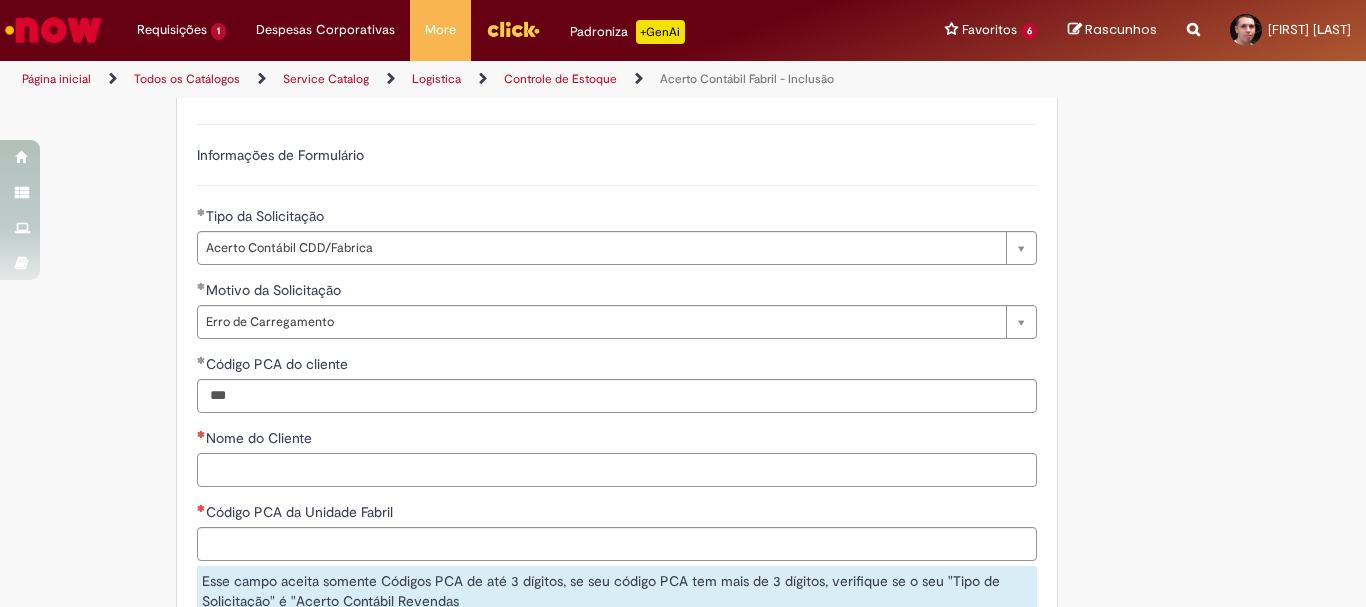 click on "Nome do Cliente" at bounding box center [617, 470] 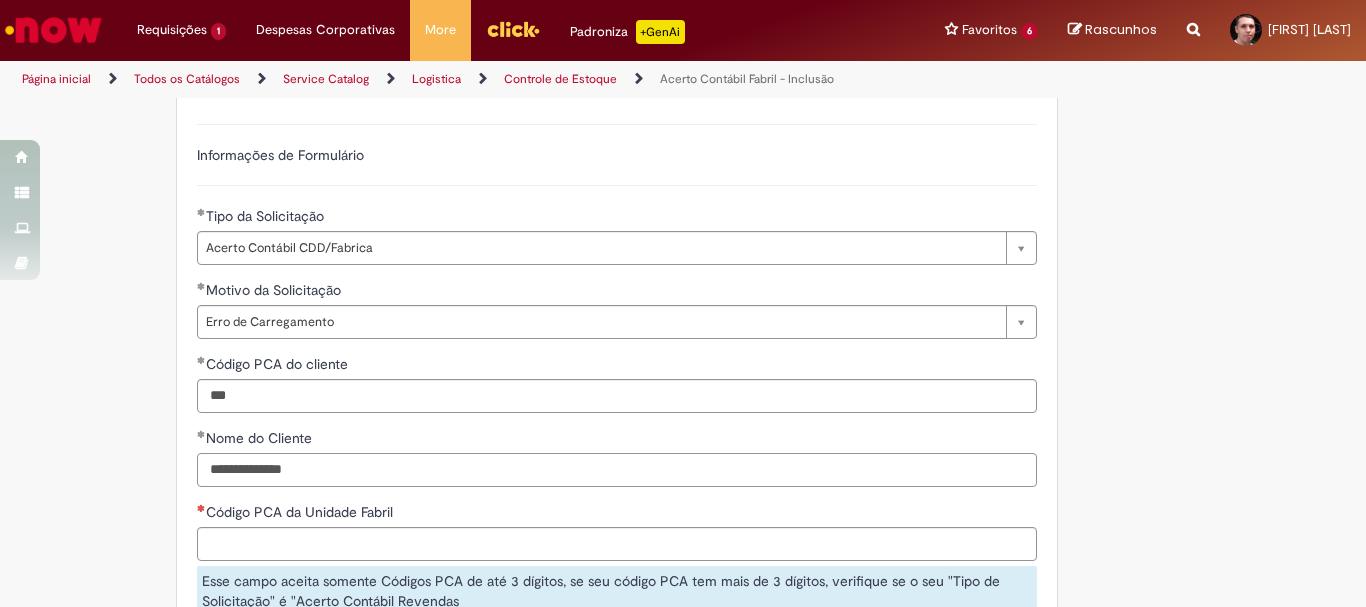 type on "**********" 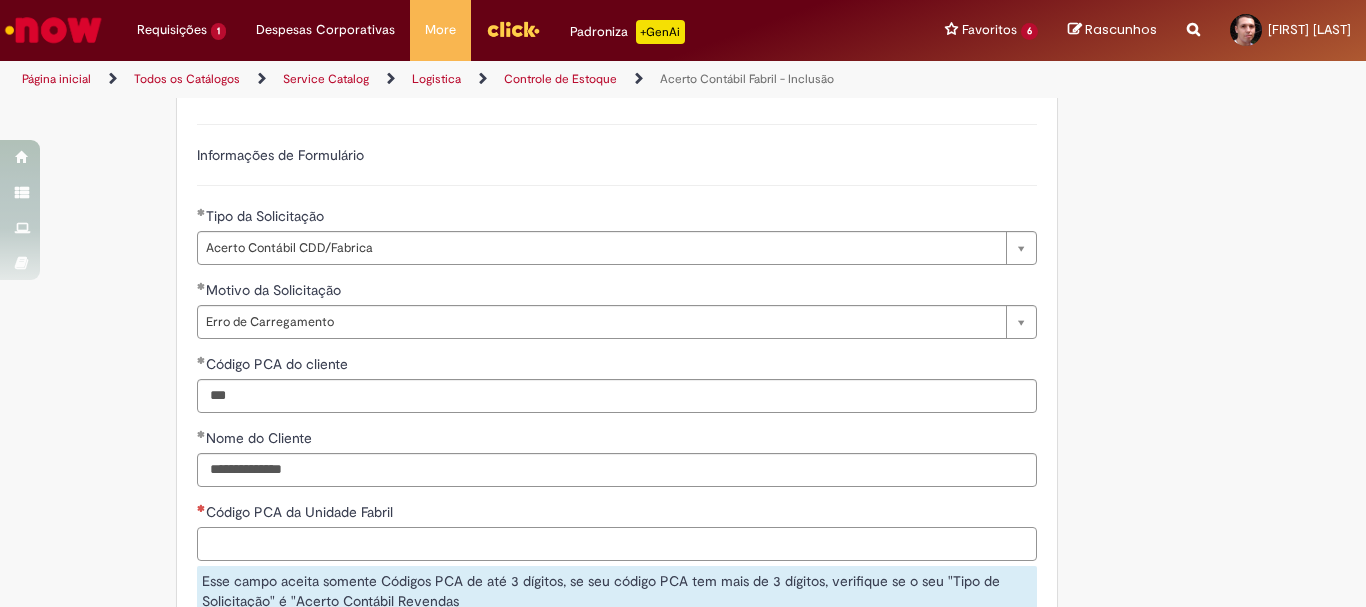 click on "Código PCA da Unidade Fabril" at bounding box center (617, 544) 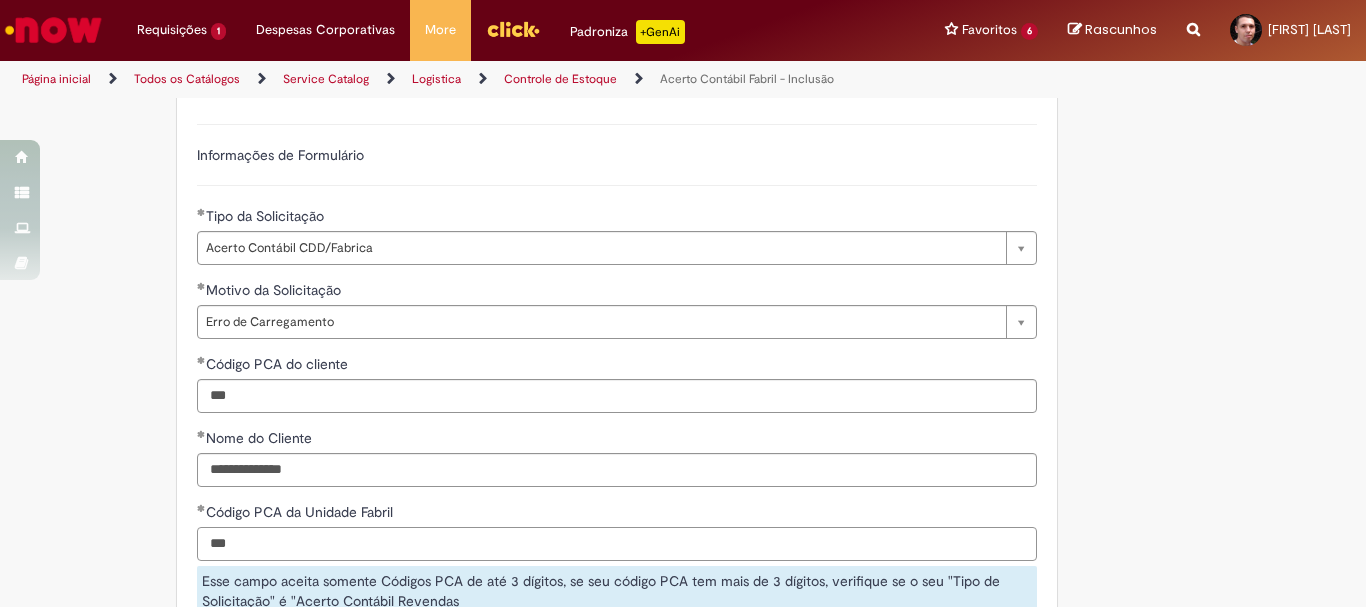 type on "***" 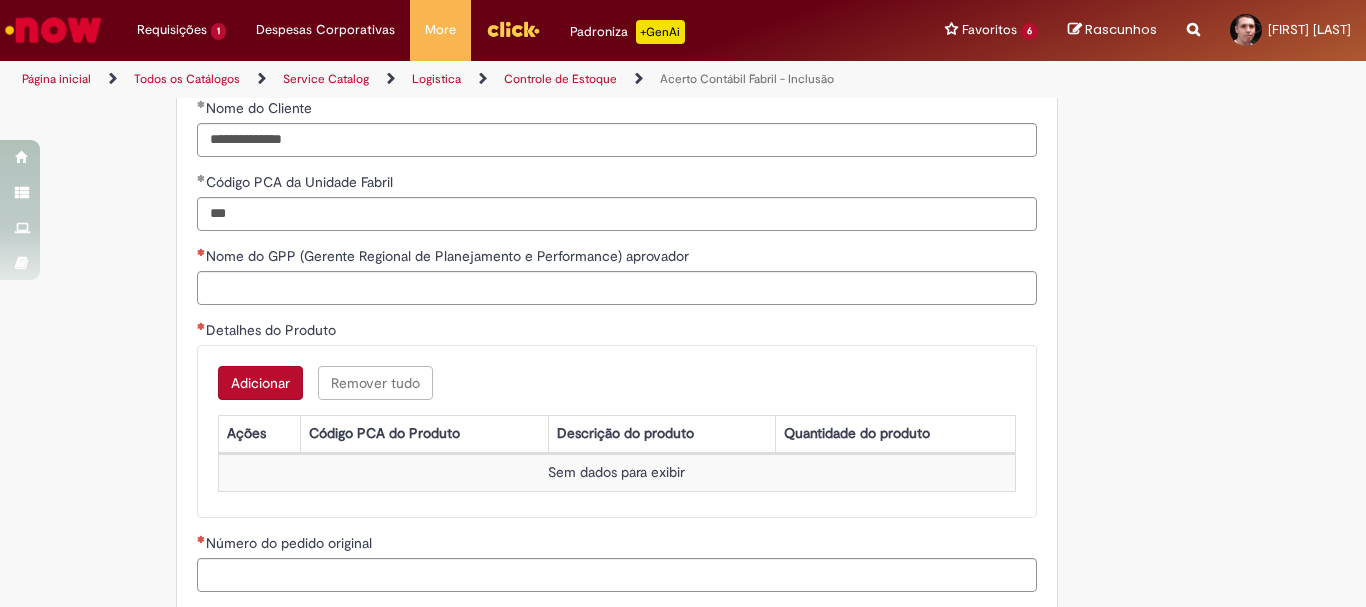 scroll, scrollTop: 1708, scrollLeft: 0, axis: vertical 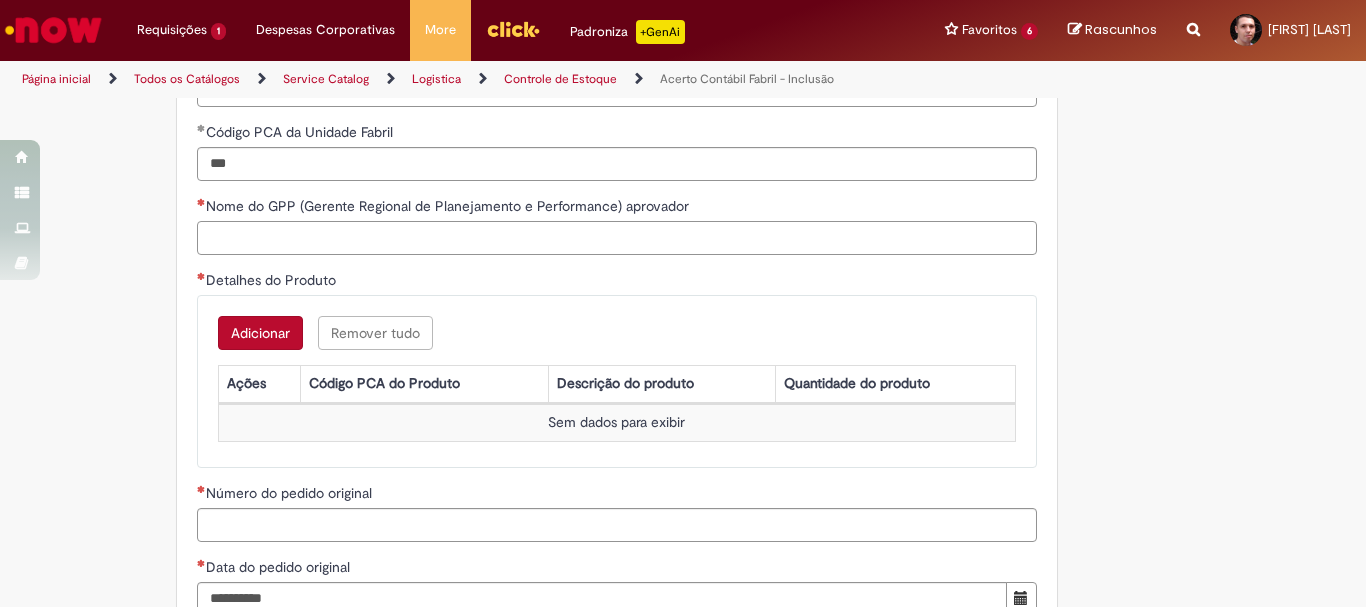 click on "Nome do GPP (Gerente Regional de Planejamento e Performance) aprovador" at bounding box center (617, 238) 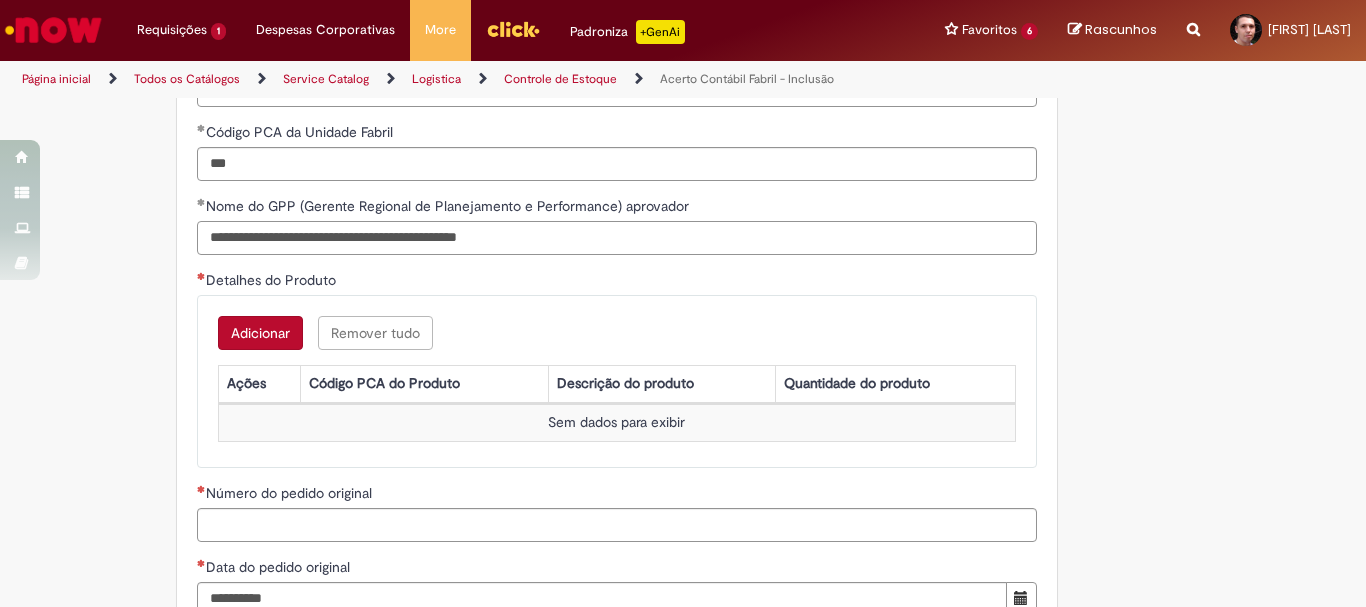 drag, startPoint x: 557, startPoint y: 241, endPoint x: 346, endPoint y: 233, distance: 211.15161 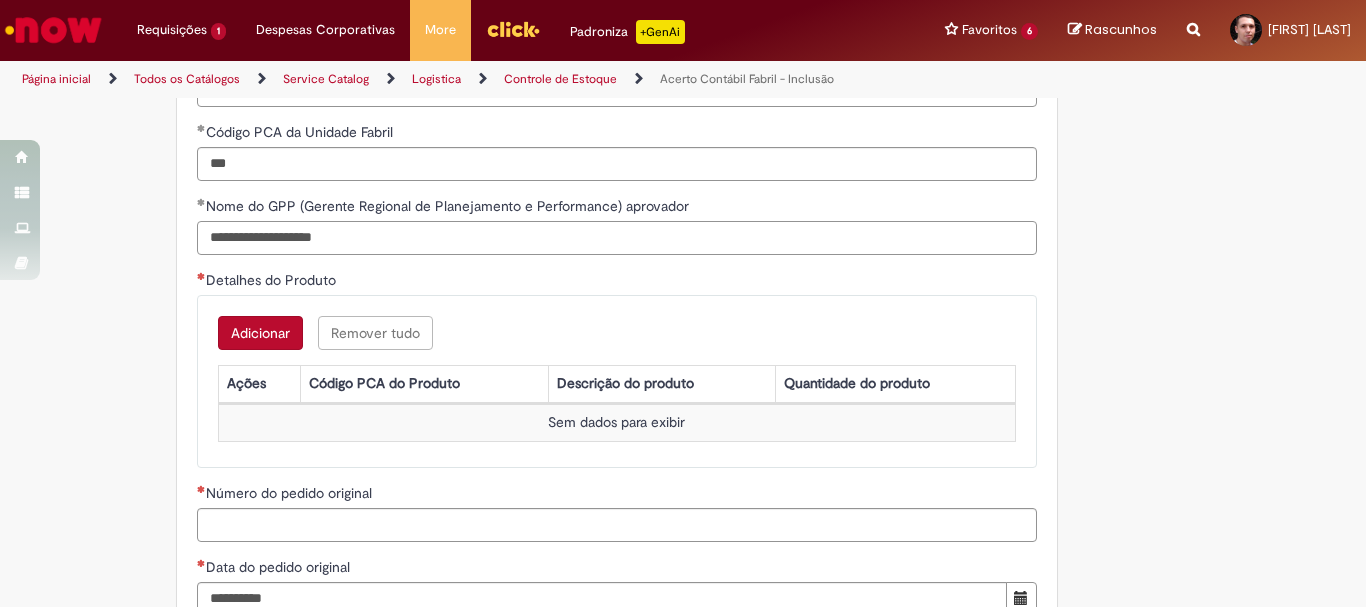 type on "**********" 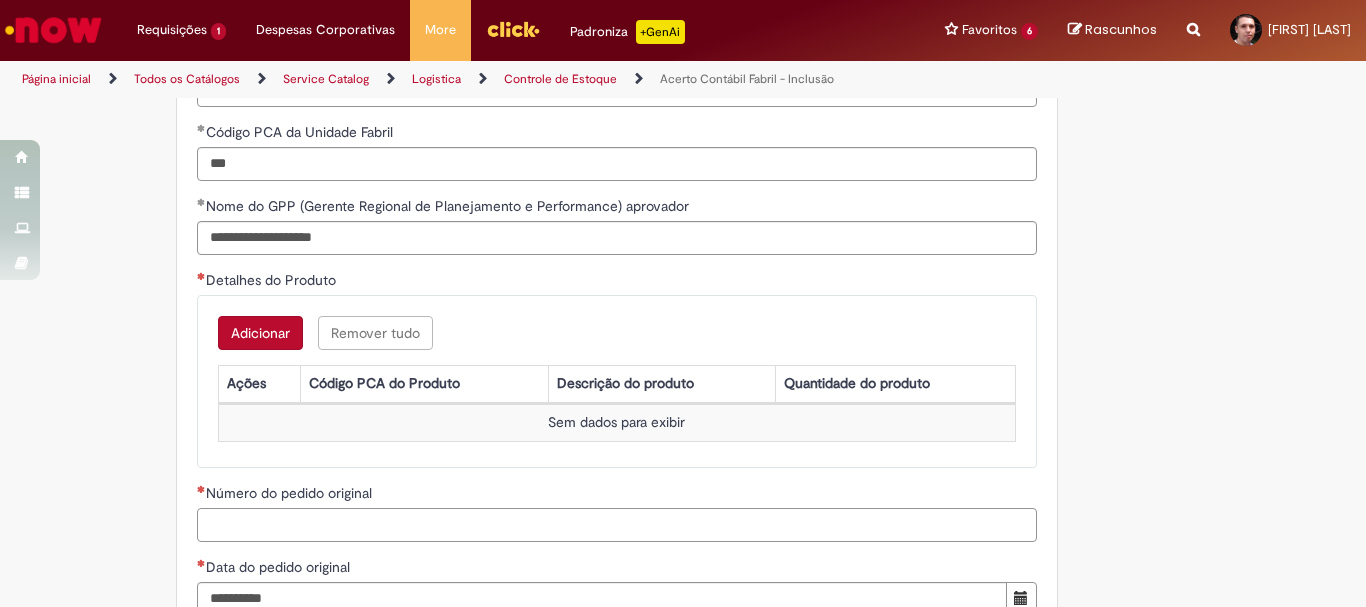 click on "Número do pedido original" at bounding box center (617, 525) 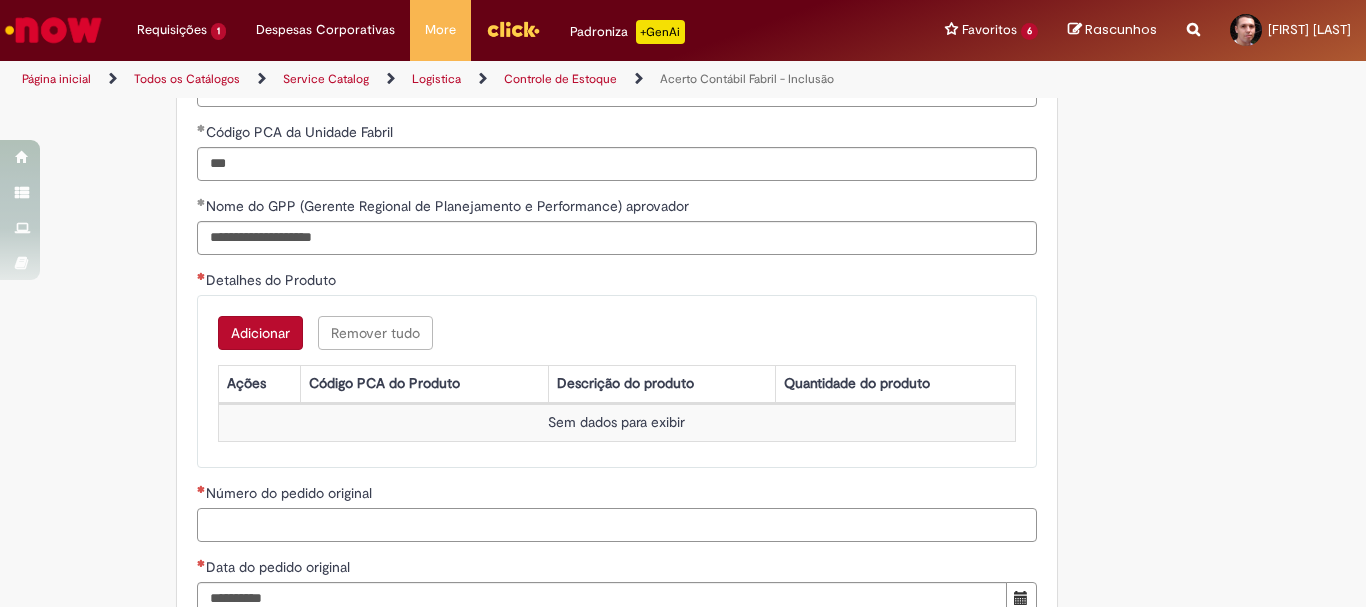 paste on "**********" 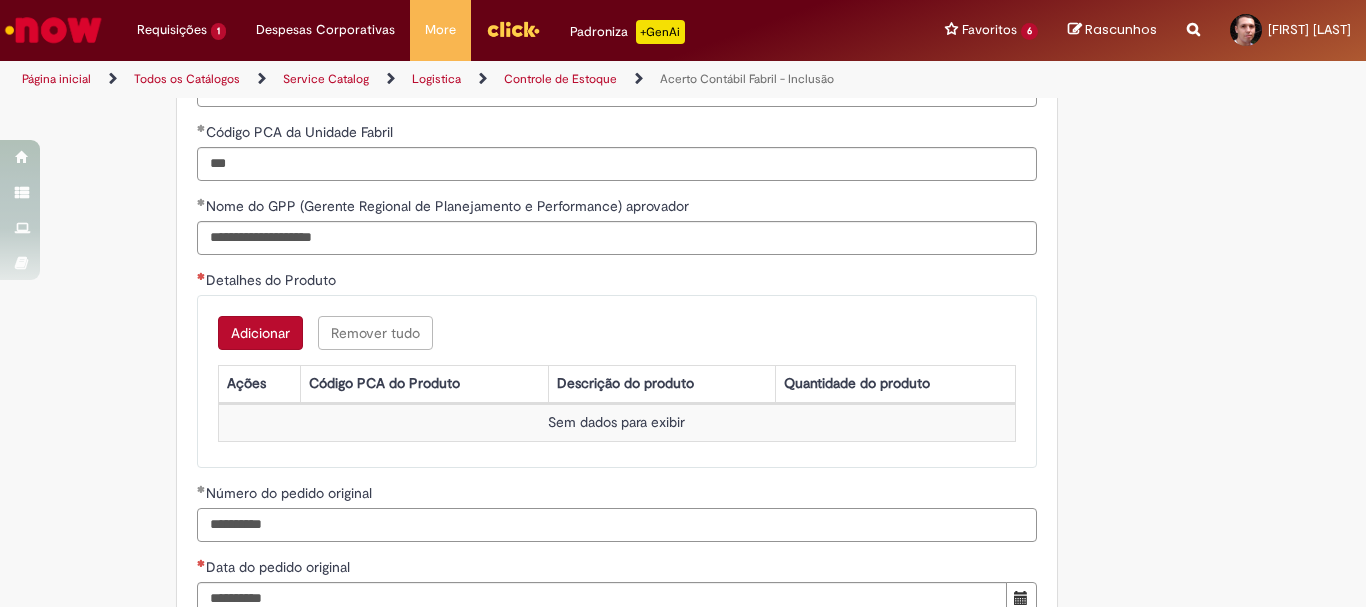 type on "**********" 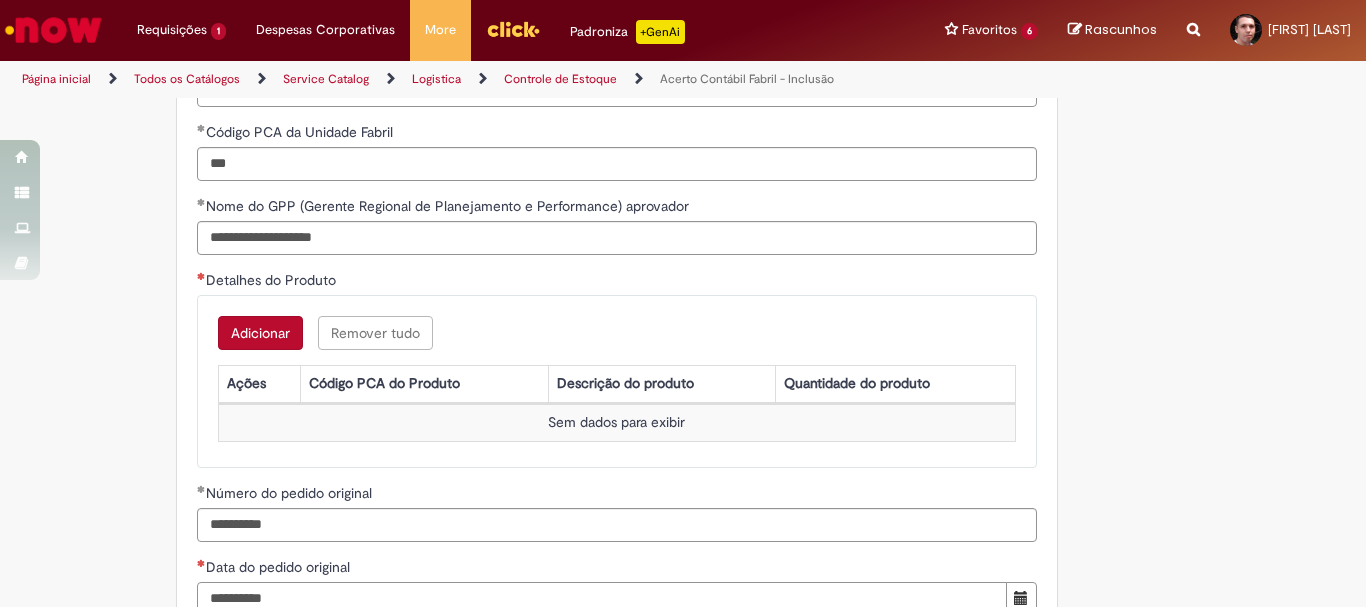 scroll, scrollTop: 1717, scrollLeft: 0, axis: vertical 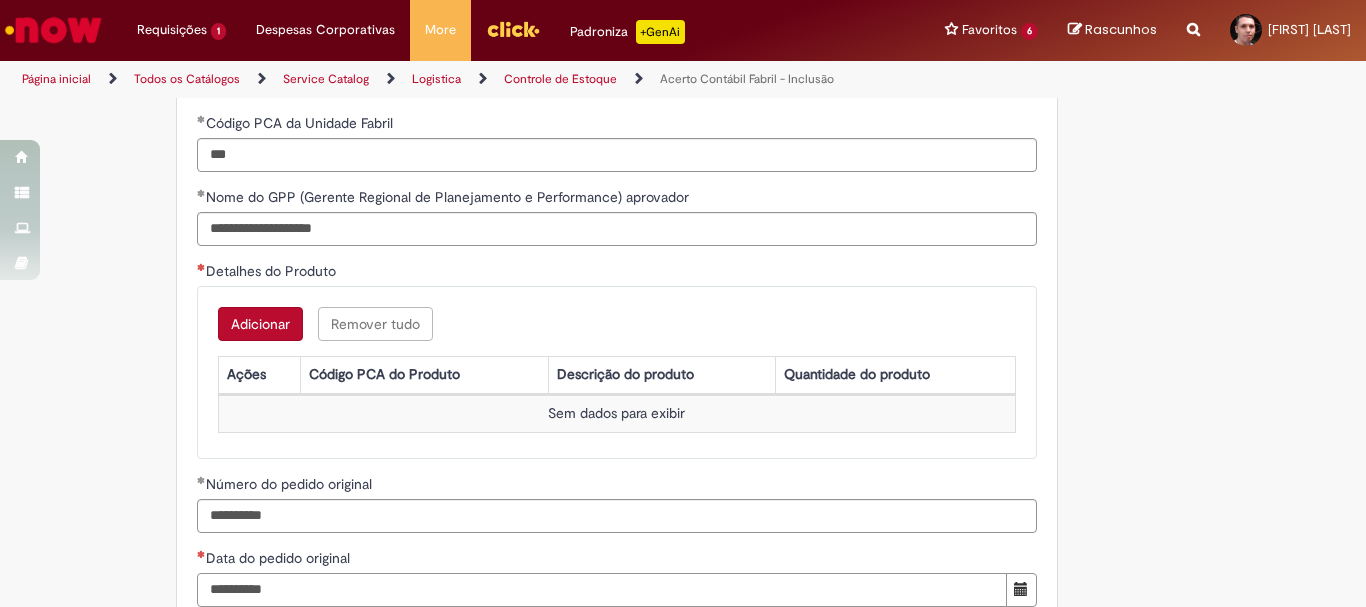 type on "**********" 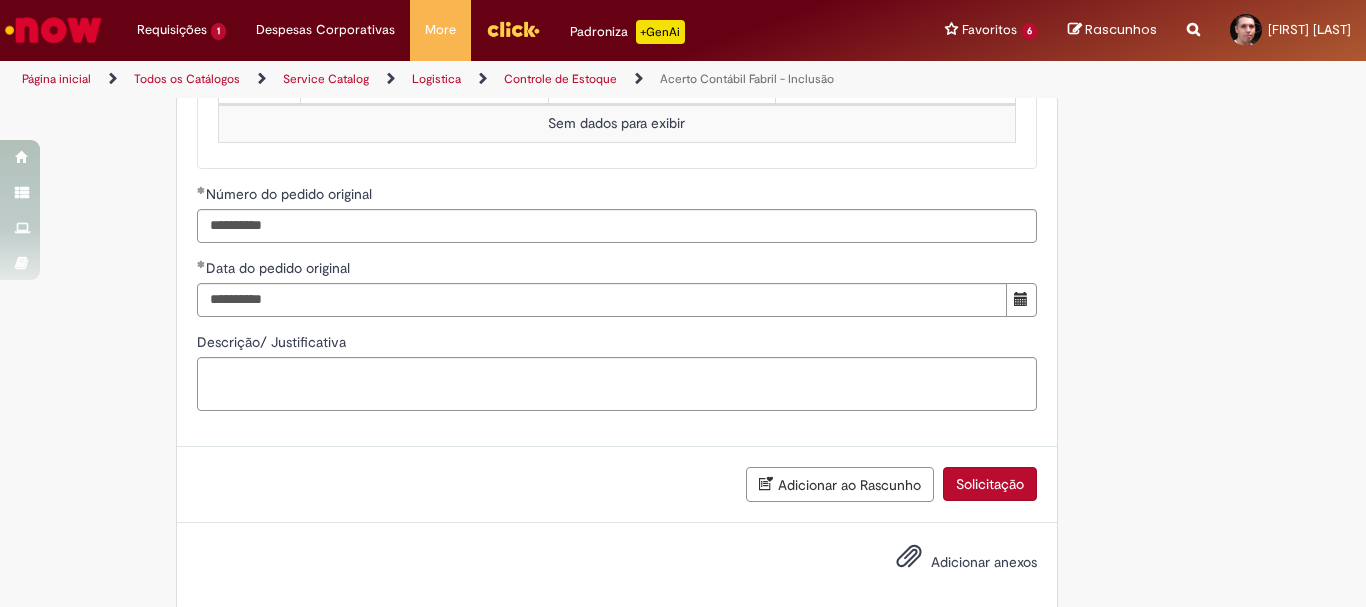 scroll, scrollTop: 2032, scrollLeft: 0, axis: vertical 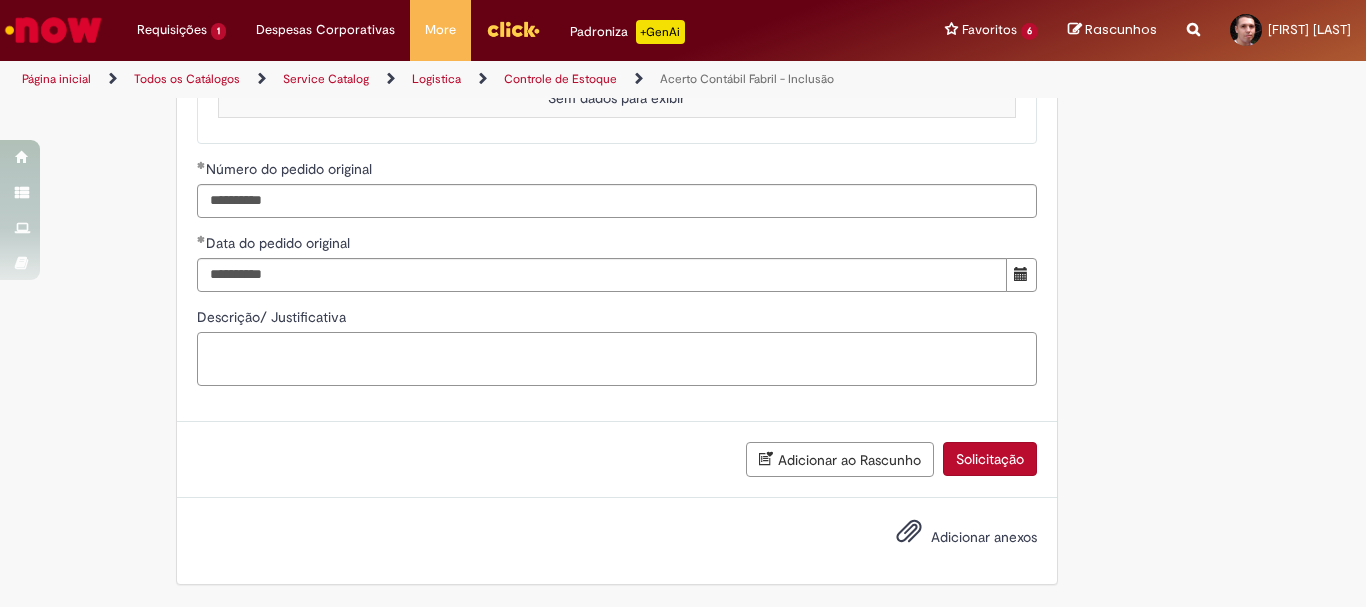 click on "Descrição/ Justificativa" at bounding box center (617, 359) 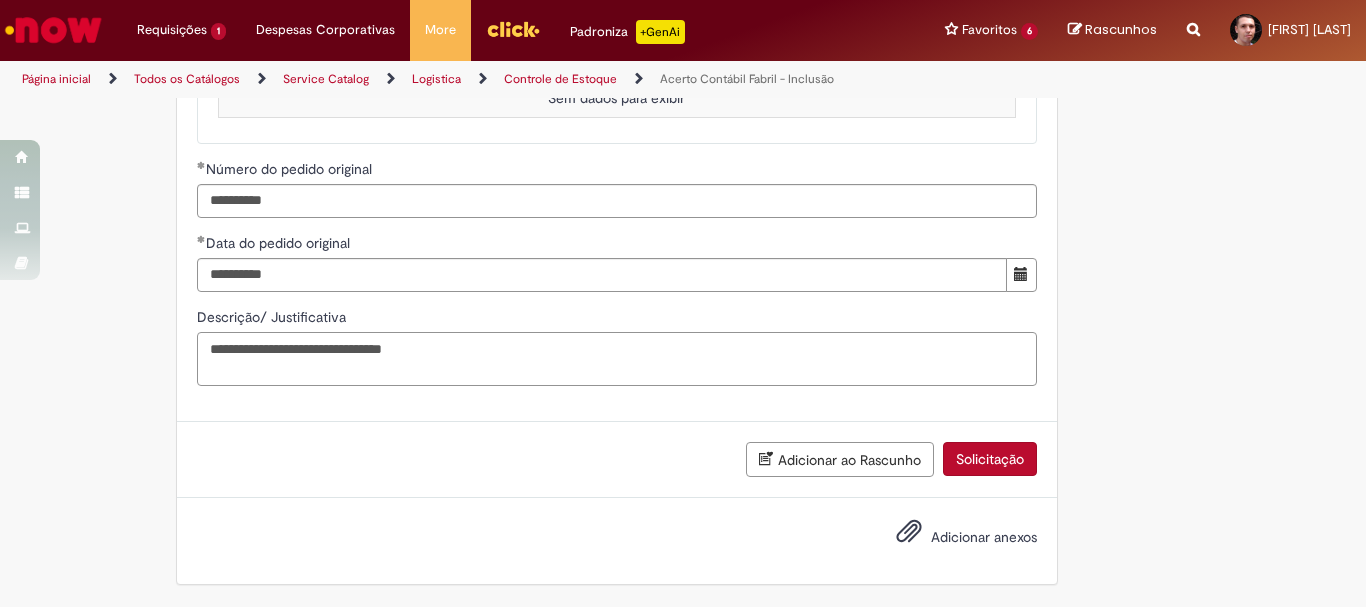 type on "**********" 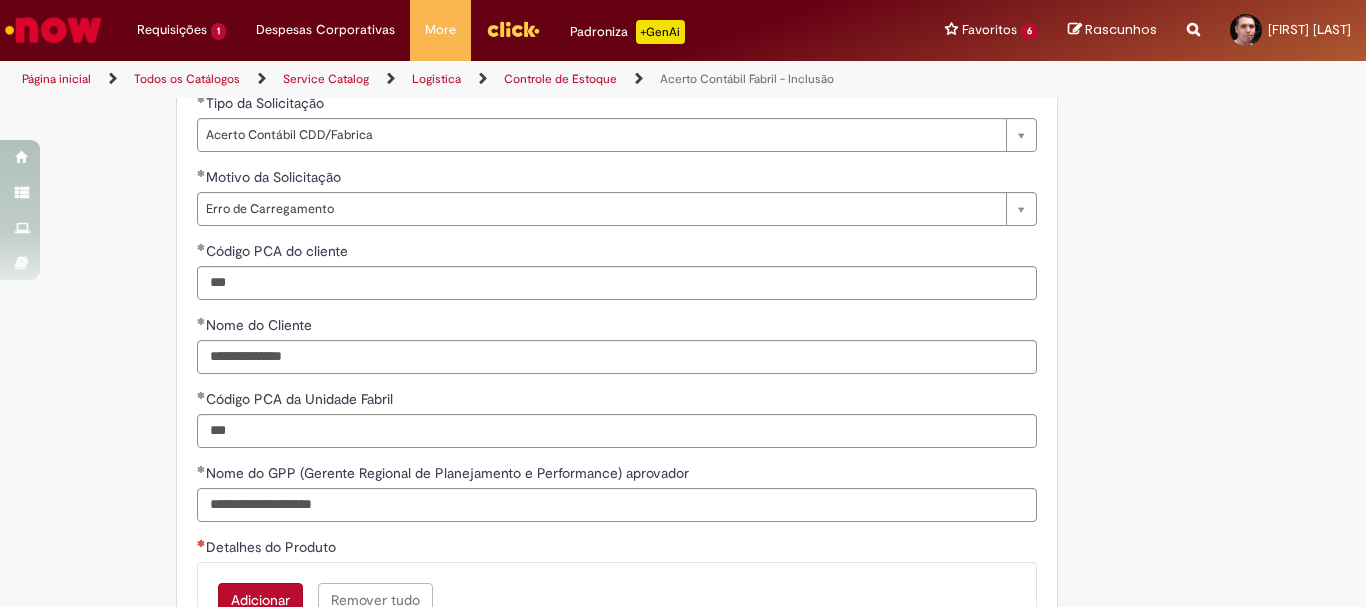 scroll, scrollTop: 1425, scrollLeft: 0, axis: vertical 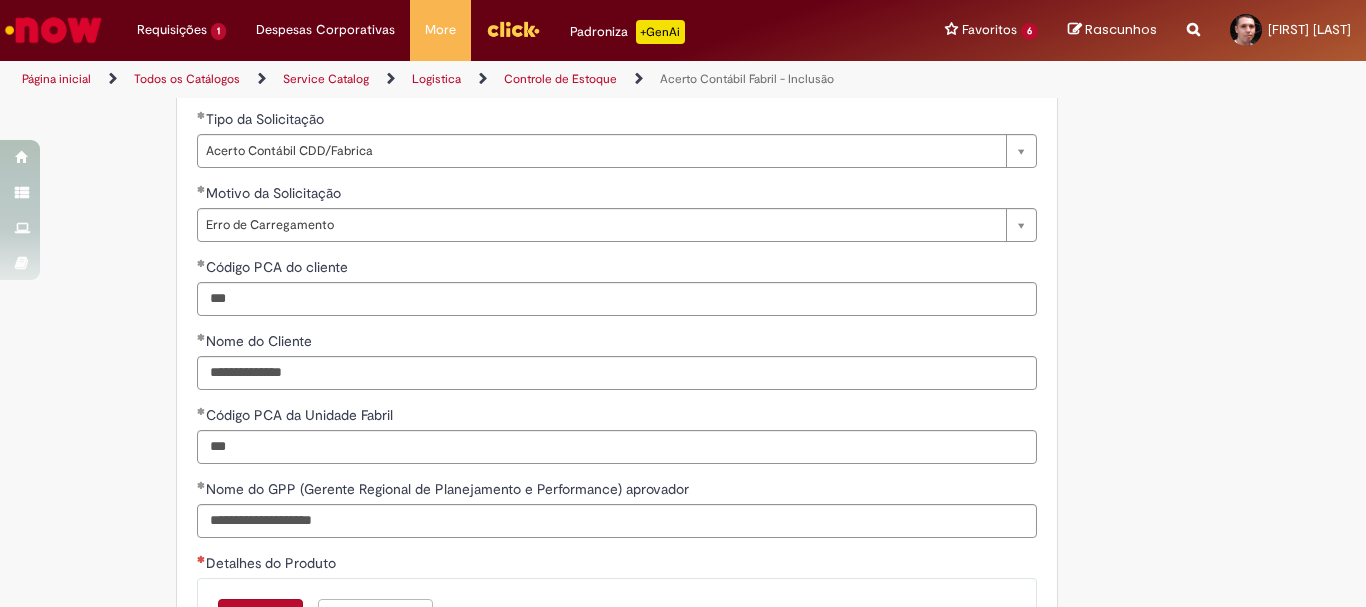 click on "Tire dúvidas com LupiAssist    +GenAI
Oi! Eu sou LupiAssist, uma Inteligência Artificial Generativa em constante aprendizado   Meu conteúdo é monitorado para trazer uma melhor experiência
Dúvidas comuns:
Só mais um instante, estou consultando nossas bases de conhecimento  e escrevendo a melhor resposta pra você!
Title
Lorem ipsum dolor sit amet    Fazer uma nova pergunta
Gerei esta resposta utilizando IA Generativa em conjunto com os nossos padrões. Em caso de divergência, os documentos oficiais prevalecerão.
Saiba mais em:
Ou ligue para:
E aí, te ajudei?
Sim, obrigado!" at bounding box center (683, -56) 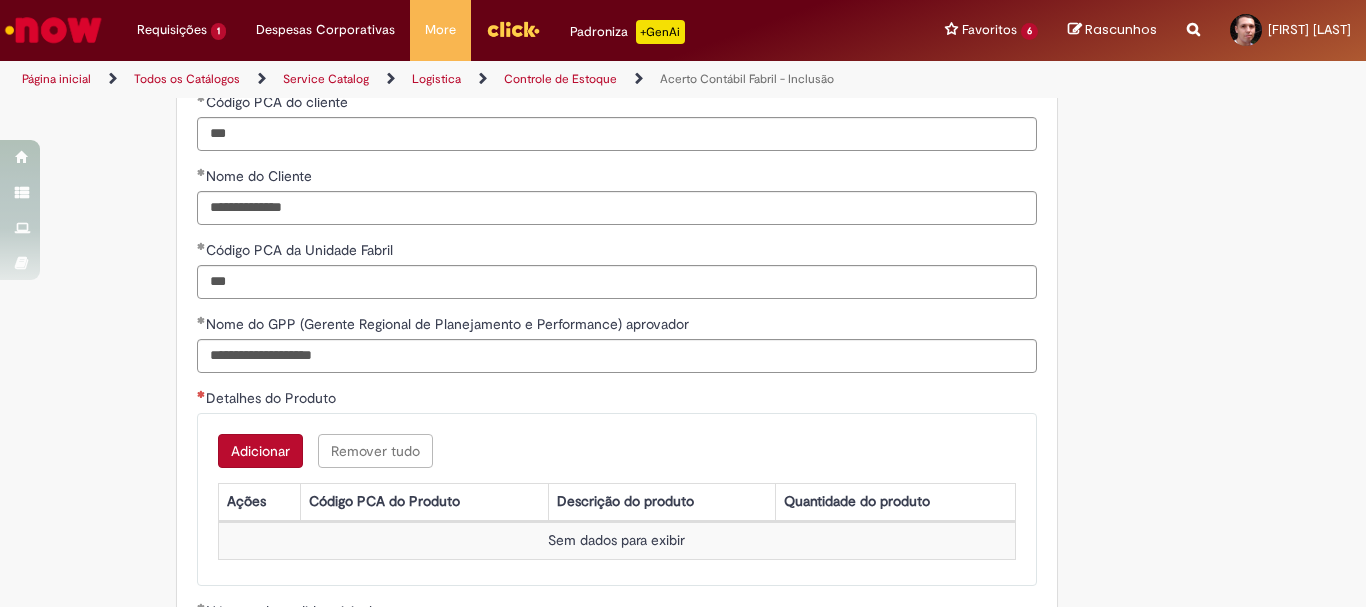scroll, scrollTop: 1640, scrollLeft: 0, axis: vertical 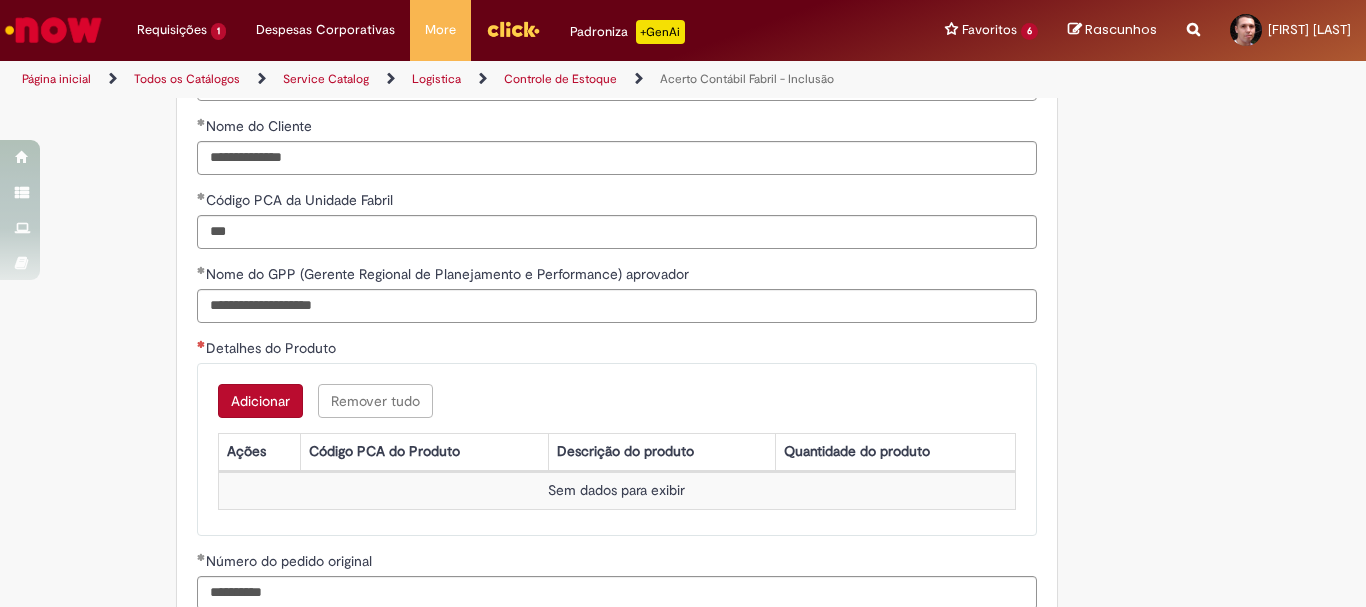 click on "Adicionar" at bounding box center (260, 401) 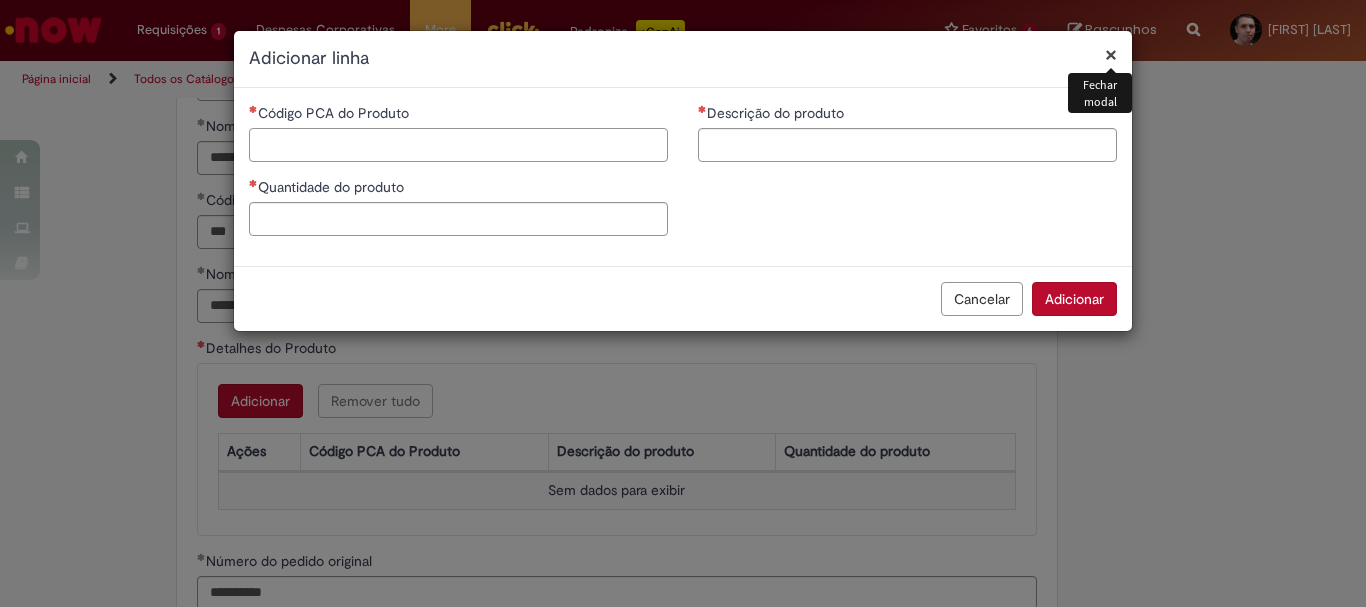 click on "Código PCA do Produto" at bounding box center [458, 145] 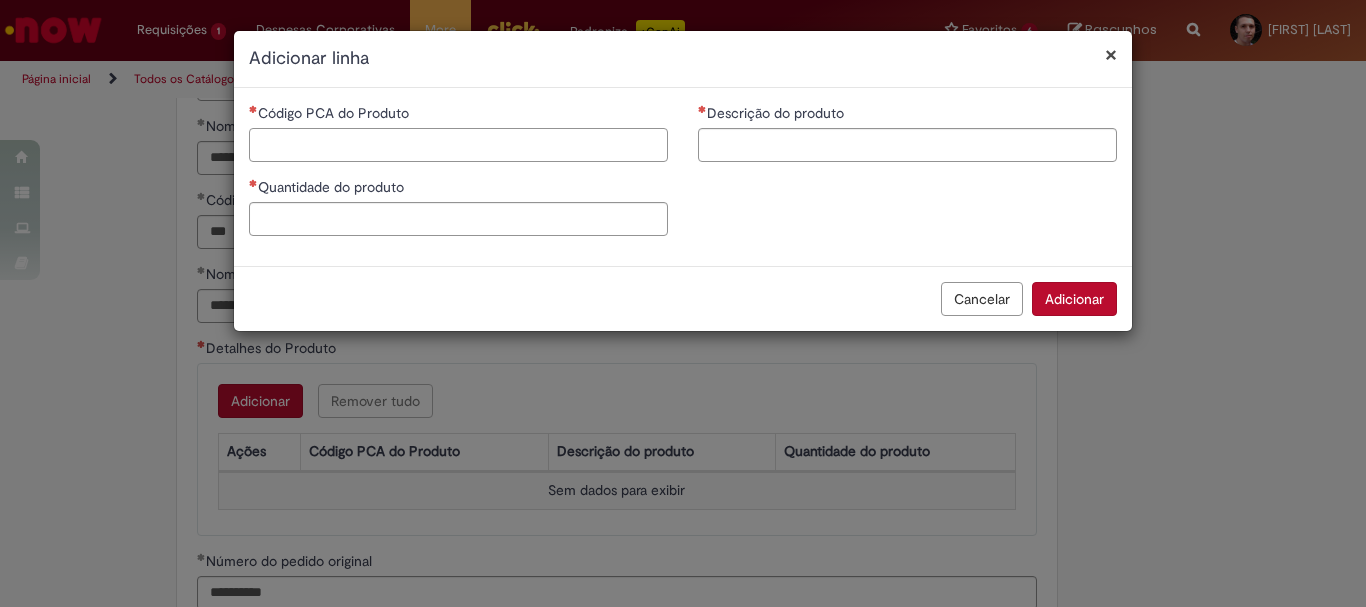 paste on "******" 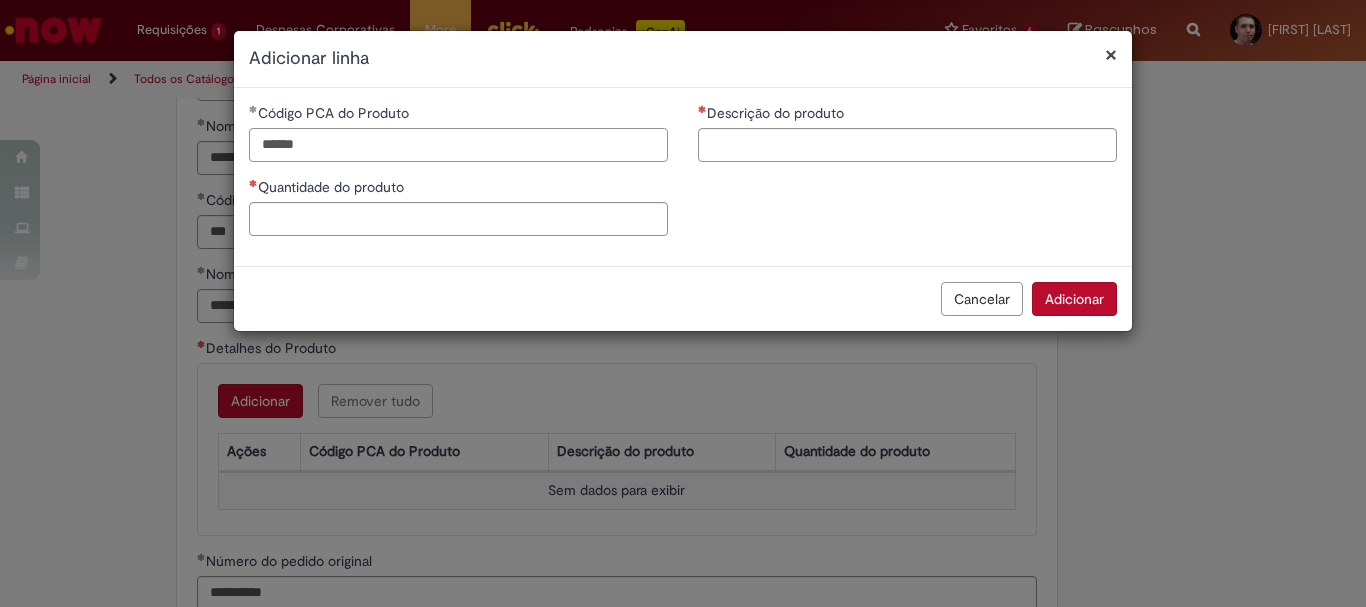 type on "******" 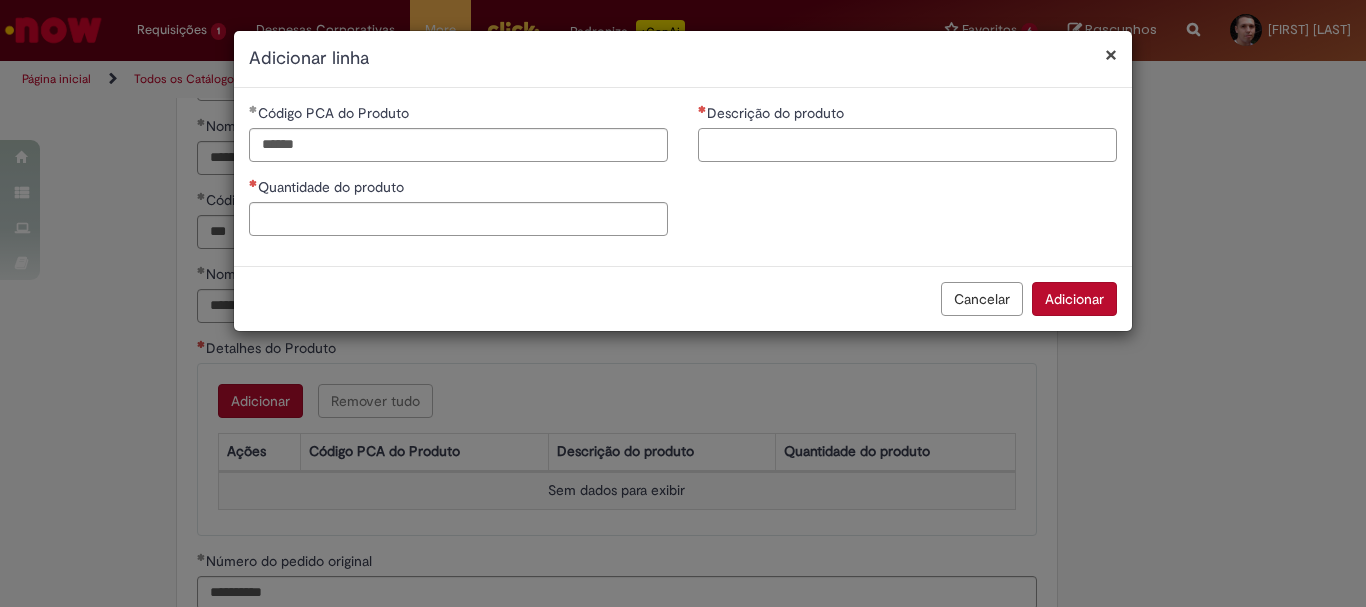 click on "Descrição do produto" at bounding box center (907, 145) 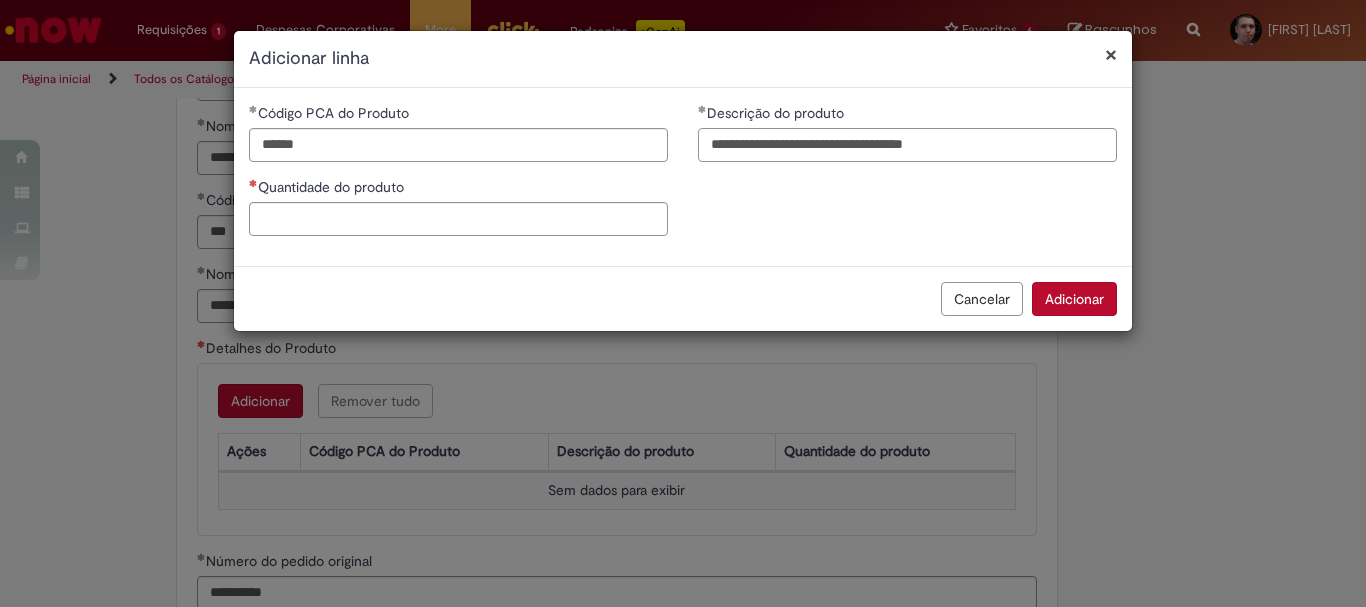 type on "**********" 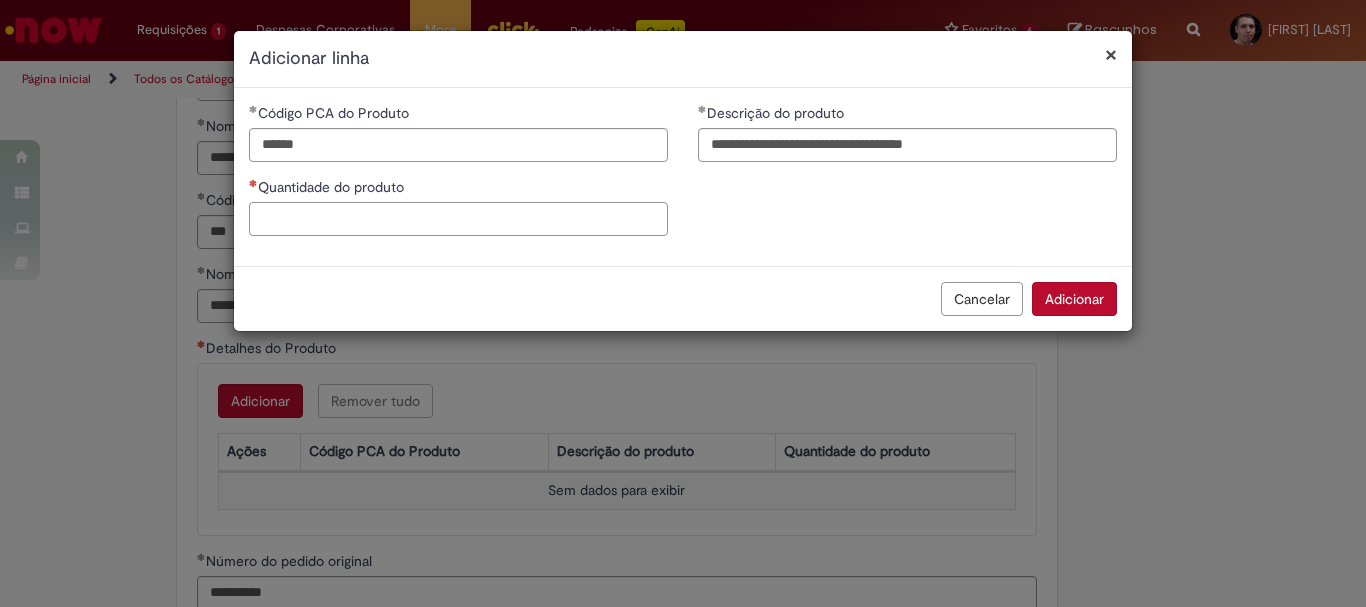 click on "Quantidade do produto" at bounding box center [458, 219] 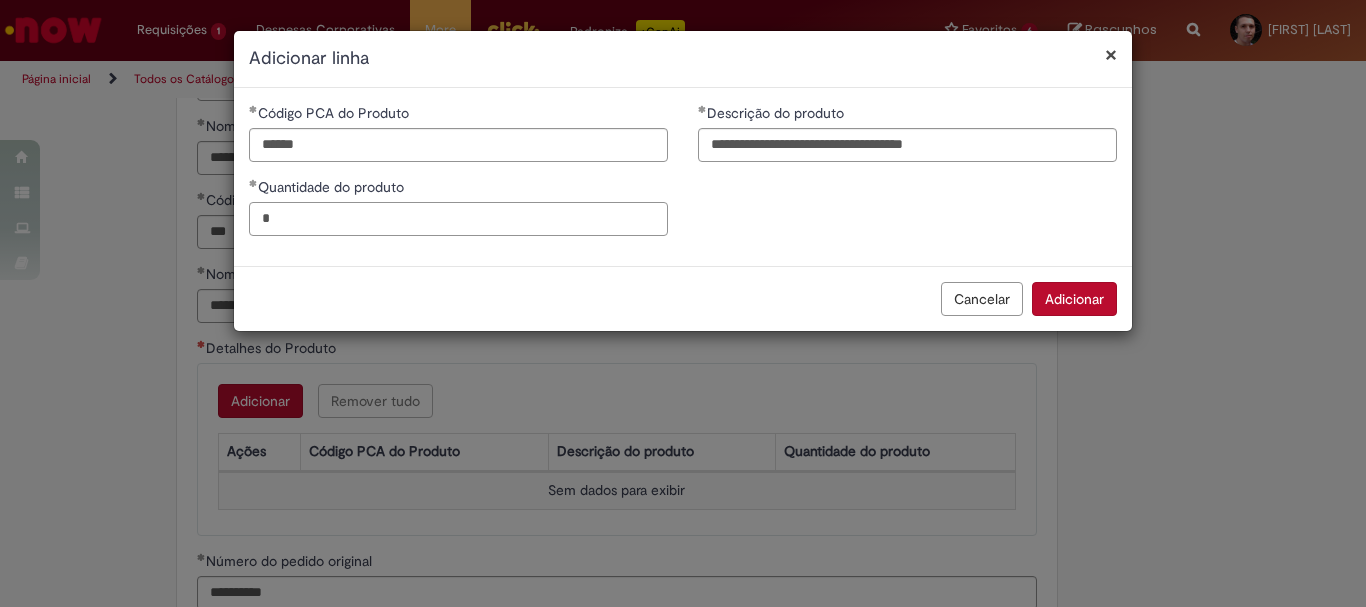 type on "*" 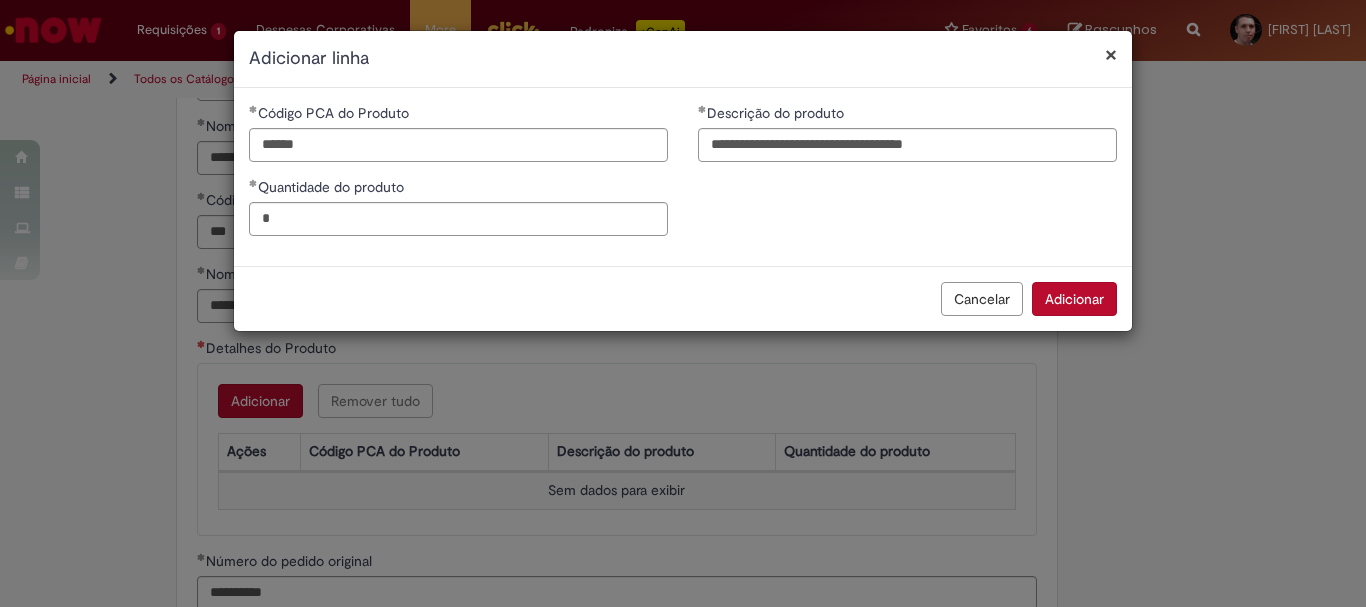 click on "Adicionar" at bounding box center (1074, 299) 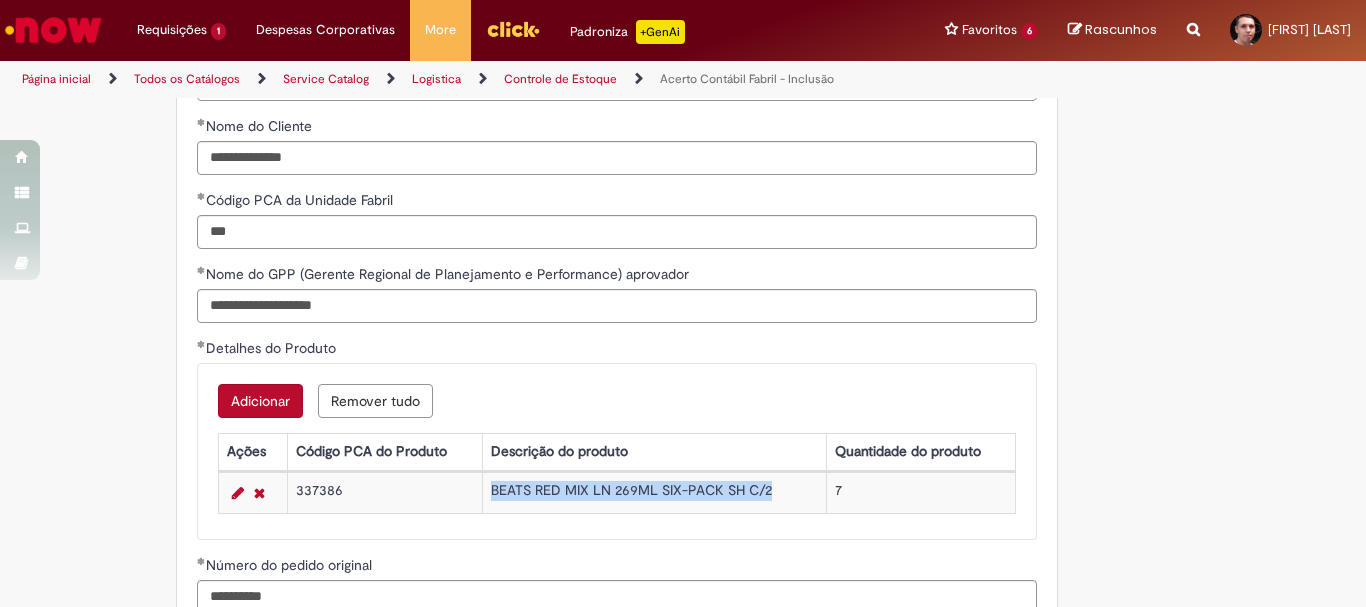drag, startPoint x: 781, startPoint y: 488, endPoint x: 472, endPoint y: 493, distance: 309.04044 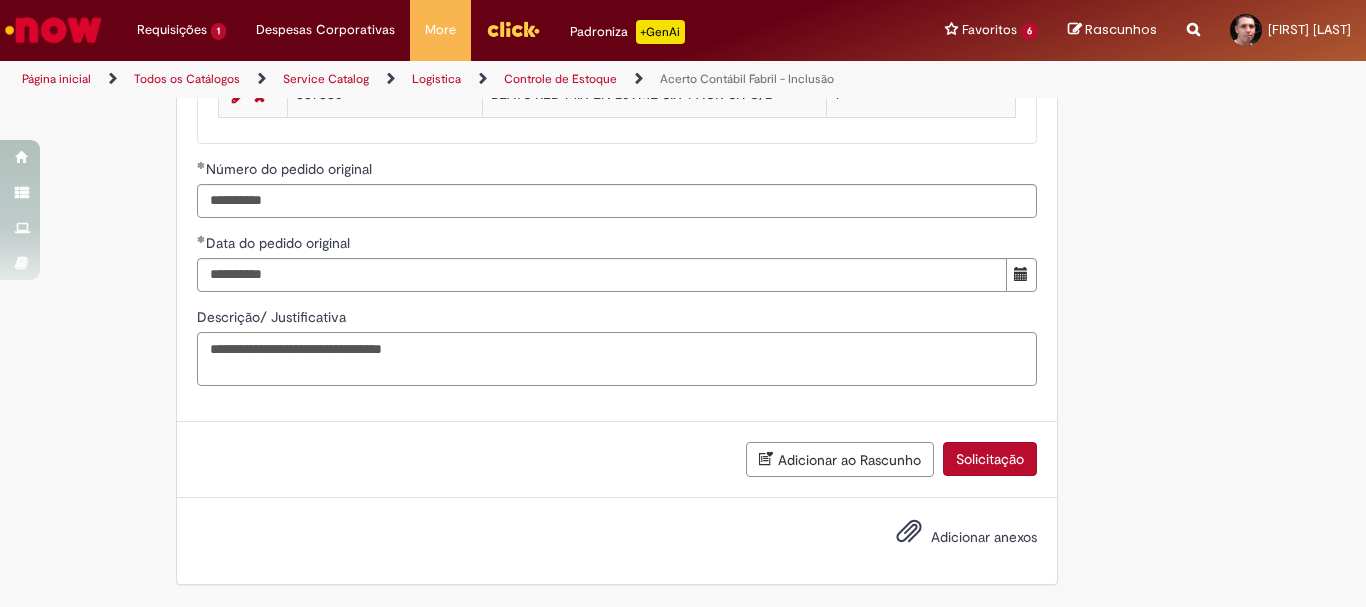 click on "**********" at bounding box center (617, 359) 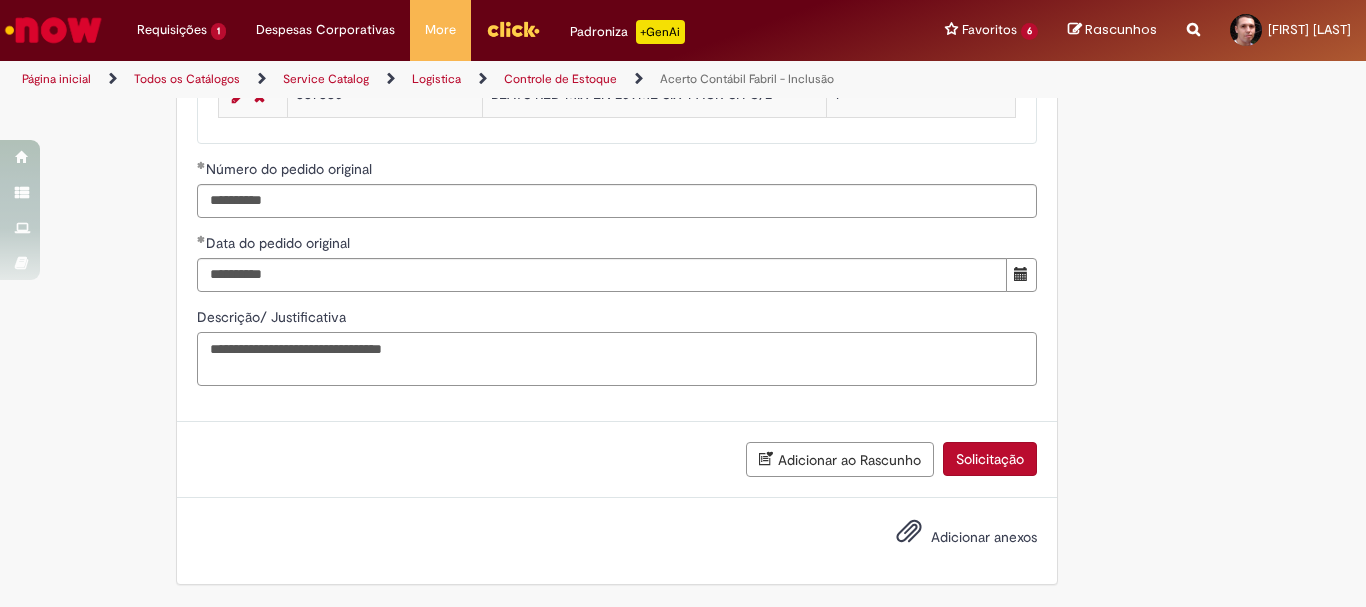 paste on "**********" 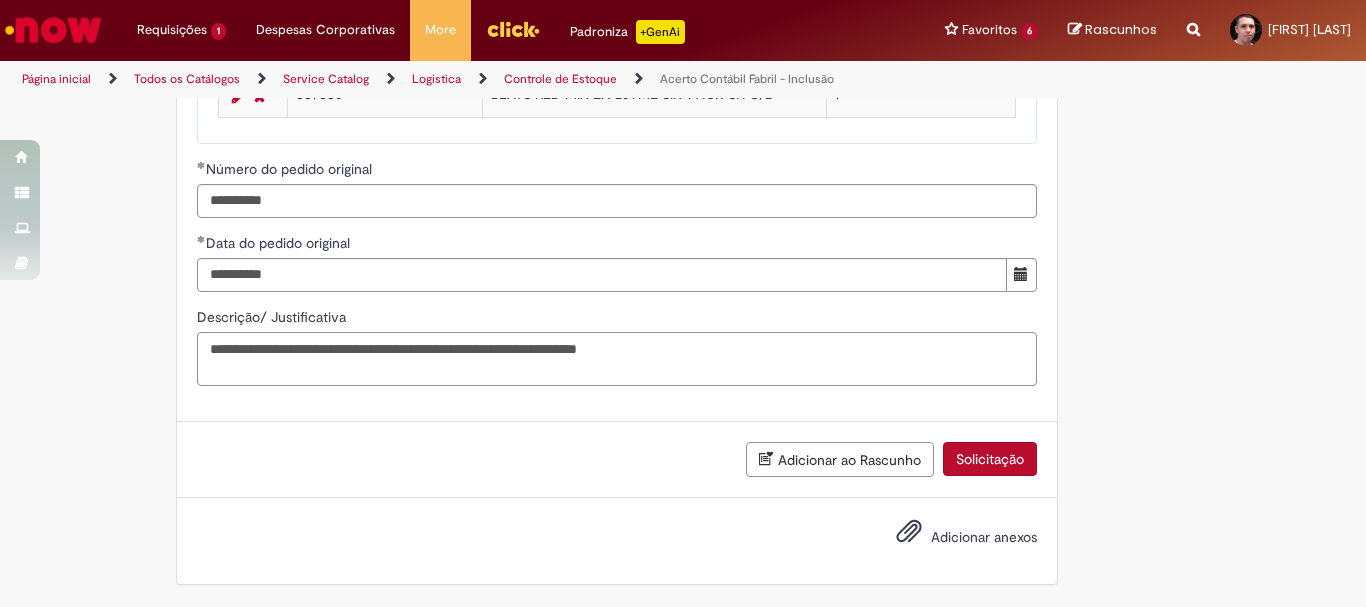 click on "**********" at bounding box center [617, 359] 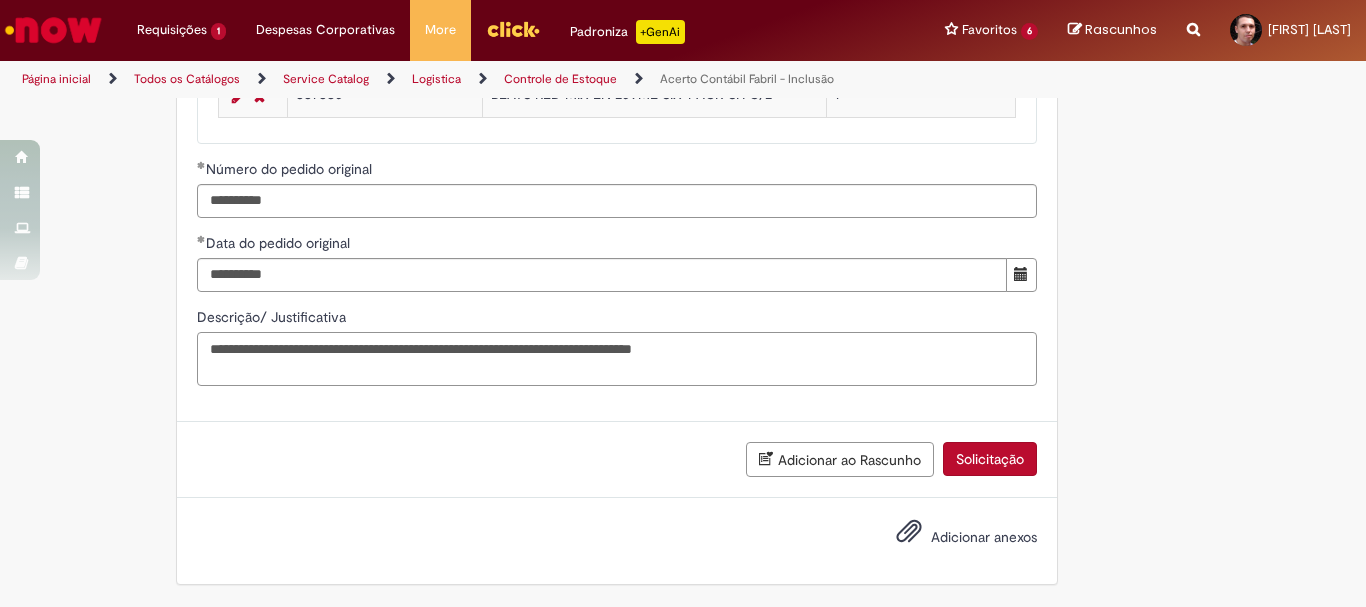 click on "**********" at bounding box center (617, 359) 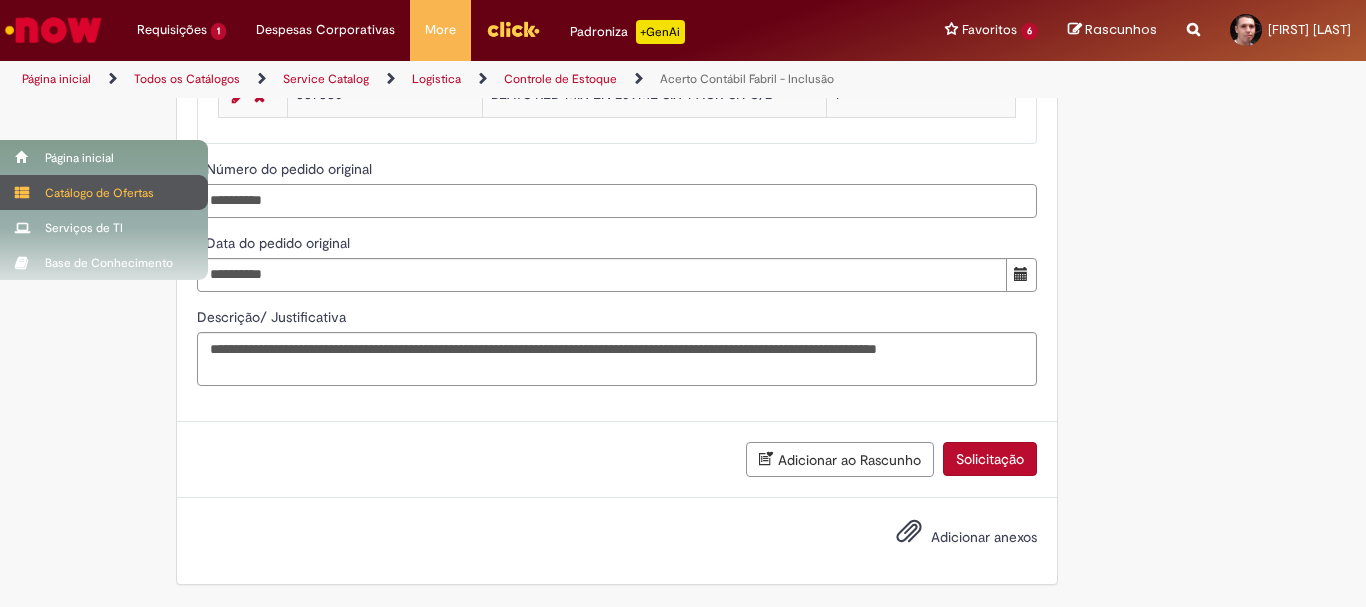 drag, startPoint x: 113, startPoint y: 201, endPoint x: 0, endPoint y: 180, distance: 114.93476 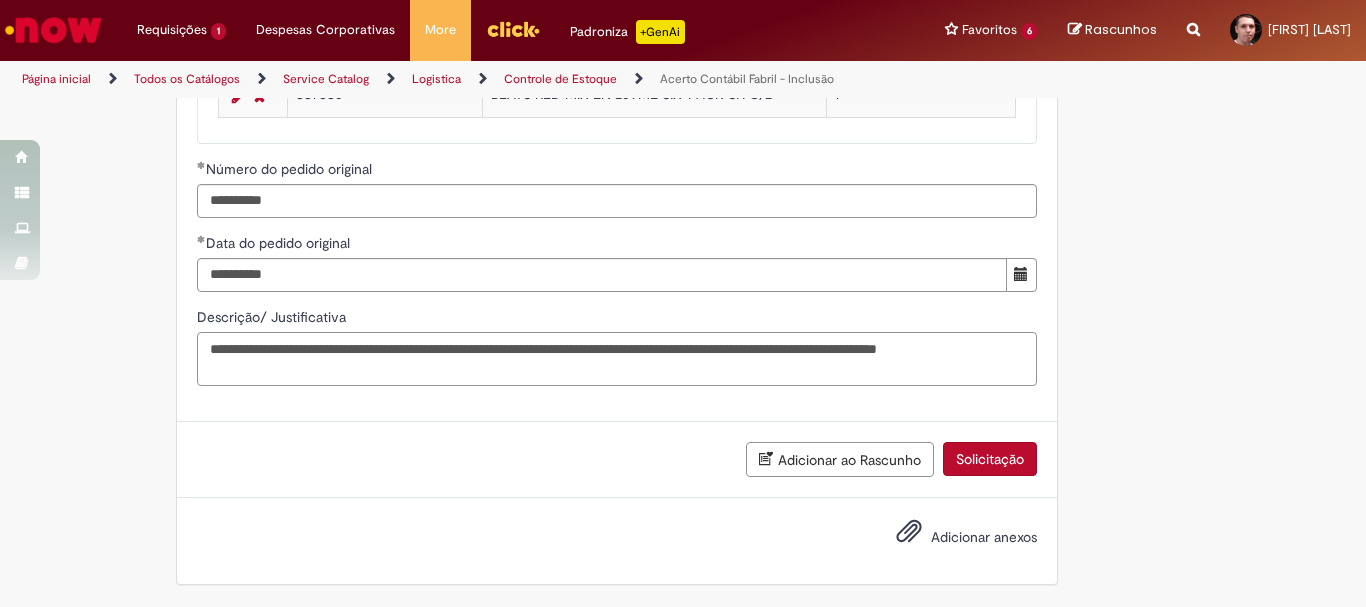 click on "**********" at bounding box center [617, 359] 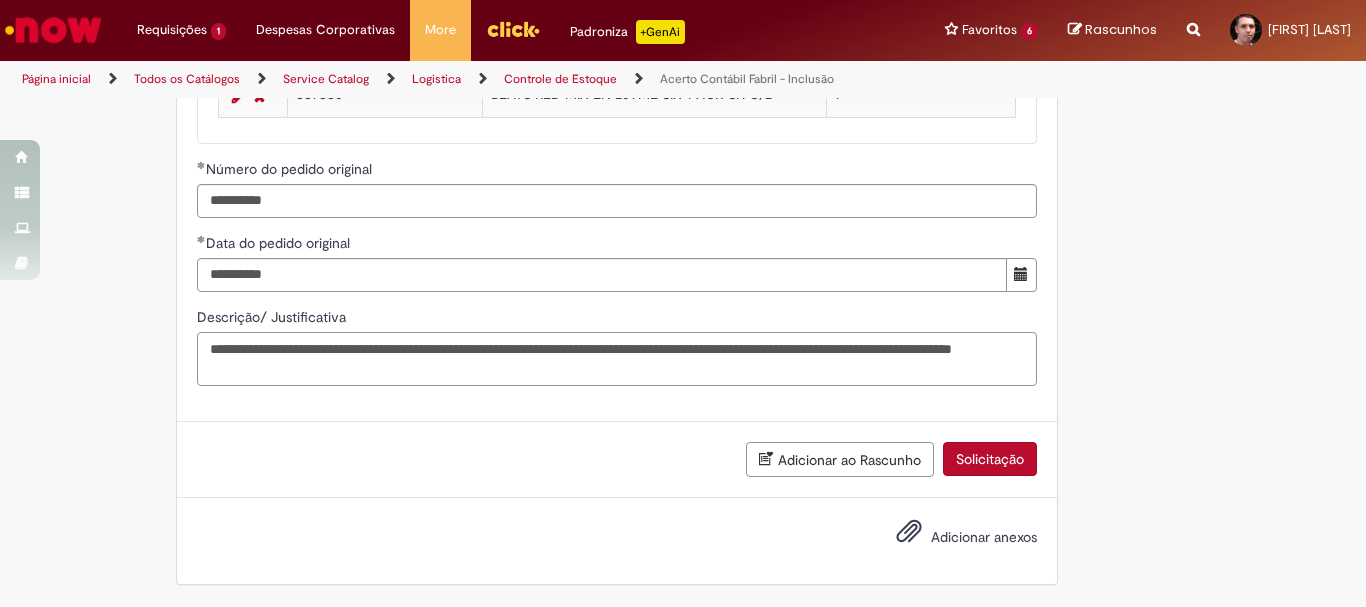 paste on "*******" 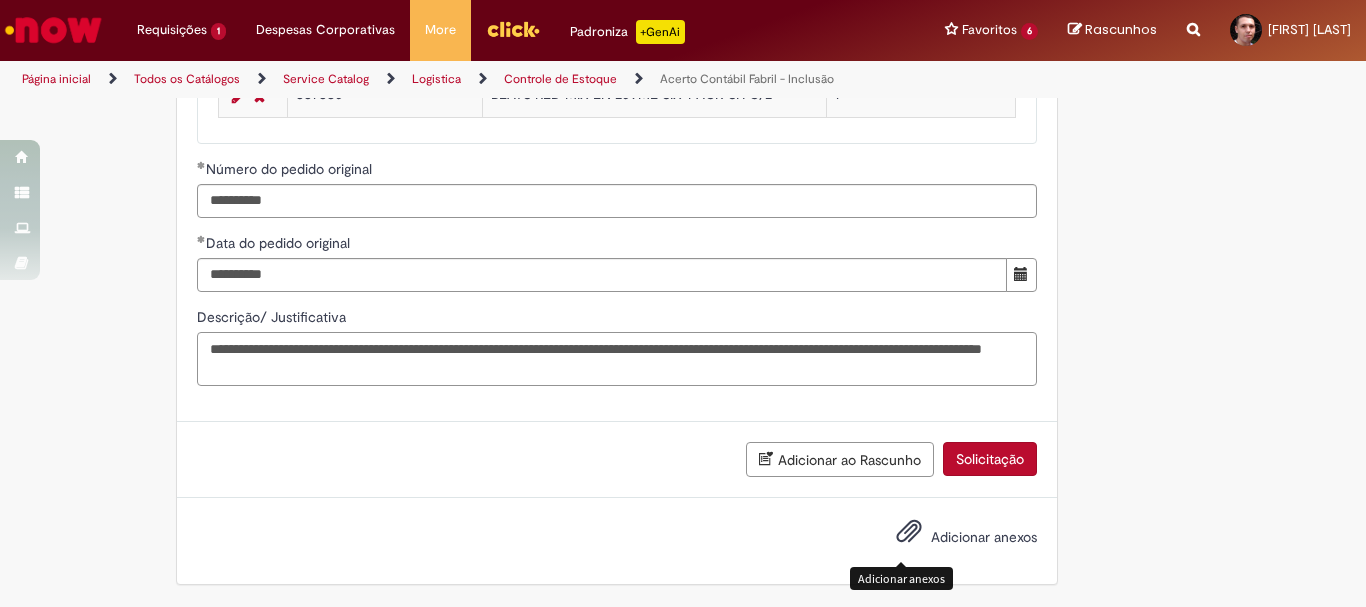 type on "**********" 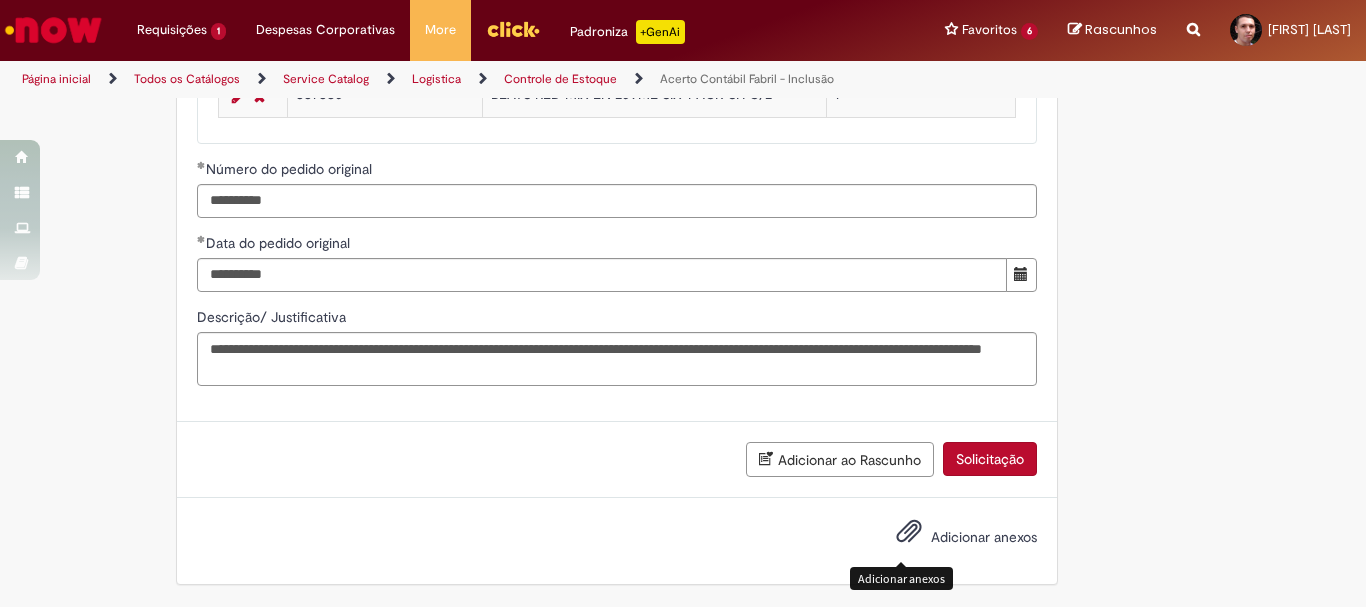 click at bounding box center (909, 532) 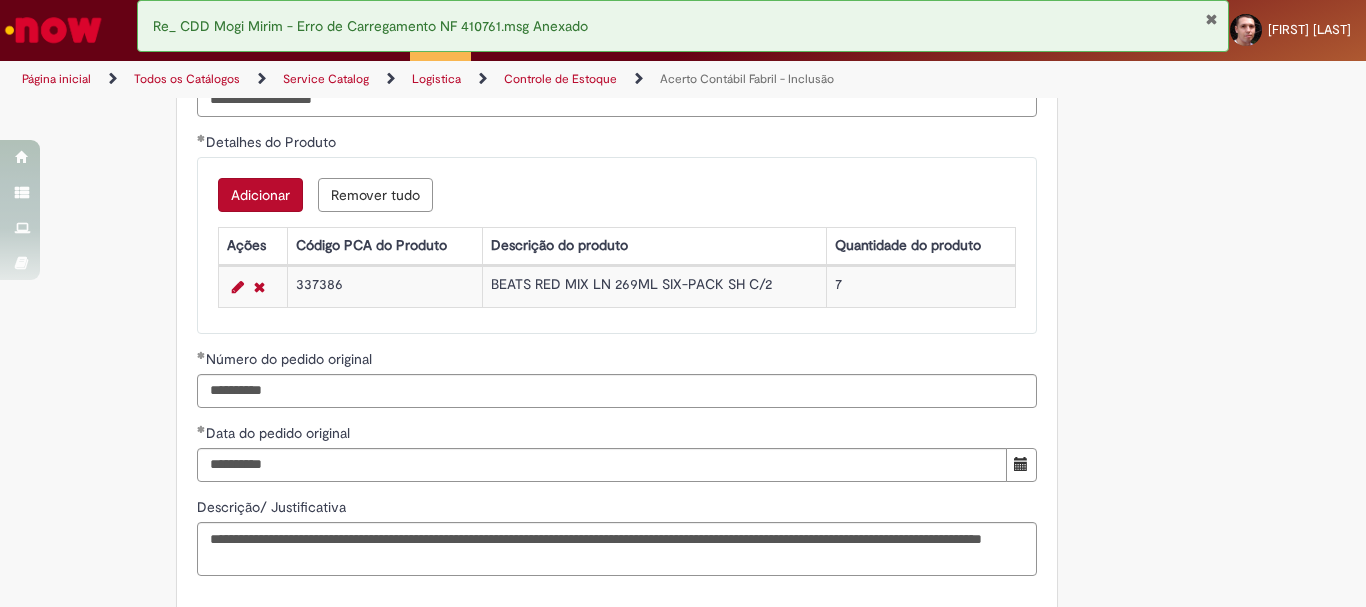 scroll, scrollTop: 1771, scrollLeft: 0, axis: vertical 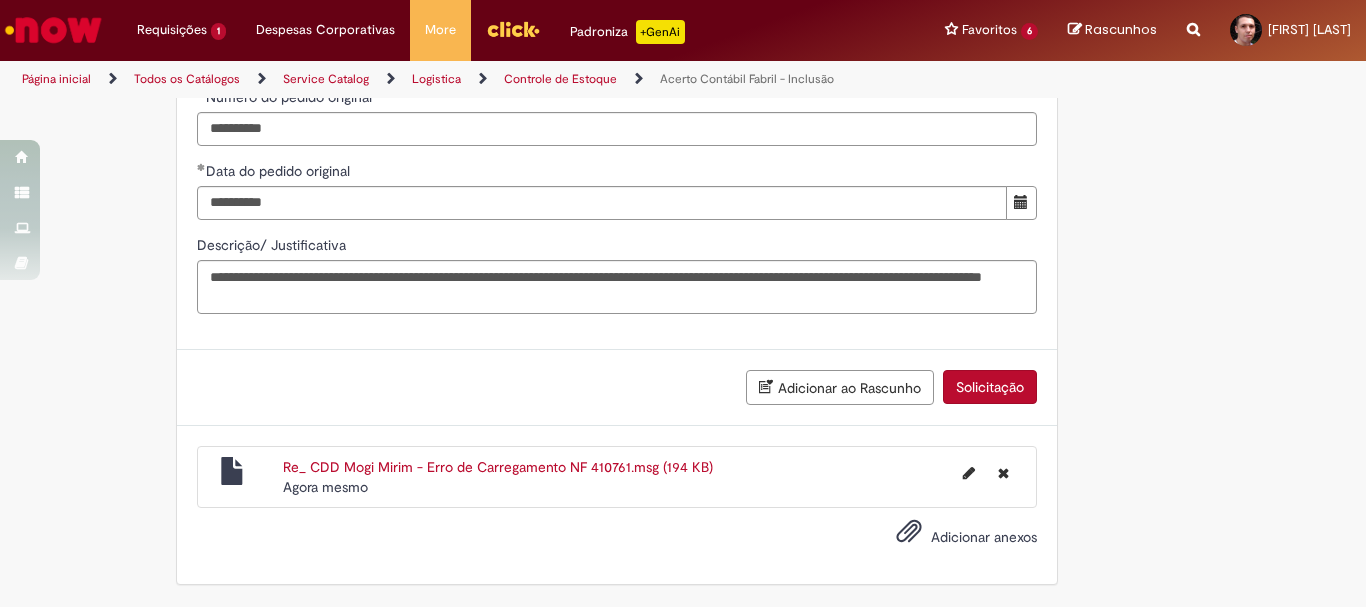click on "Solicitação" at bounding box center [990, 387] 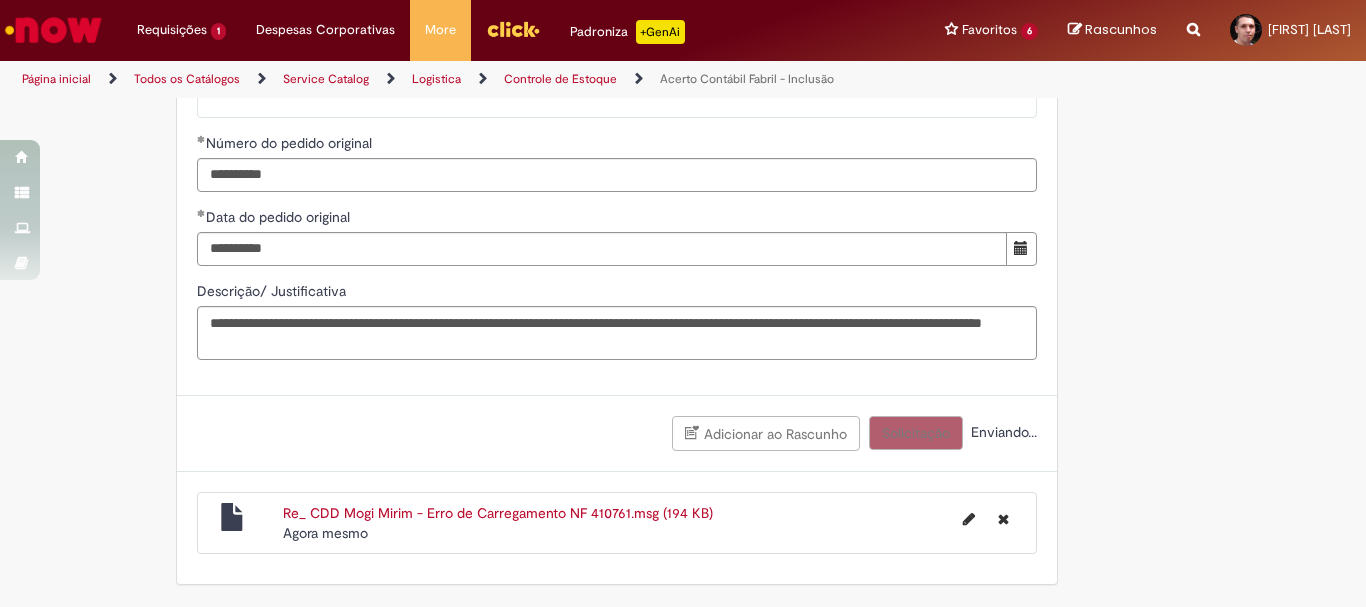 scroll, scrollTop: 2062, scrollLeft: 0, axis: vertical 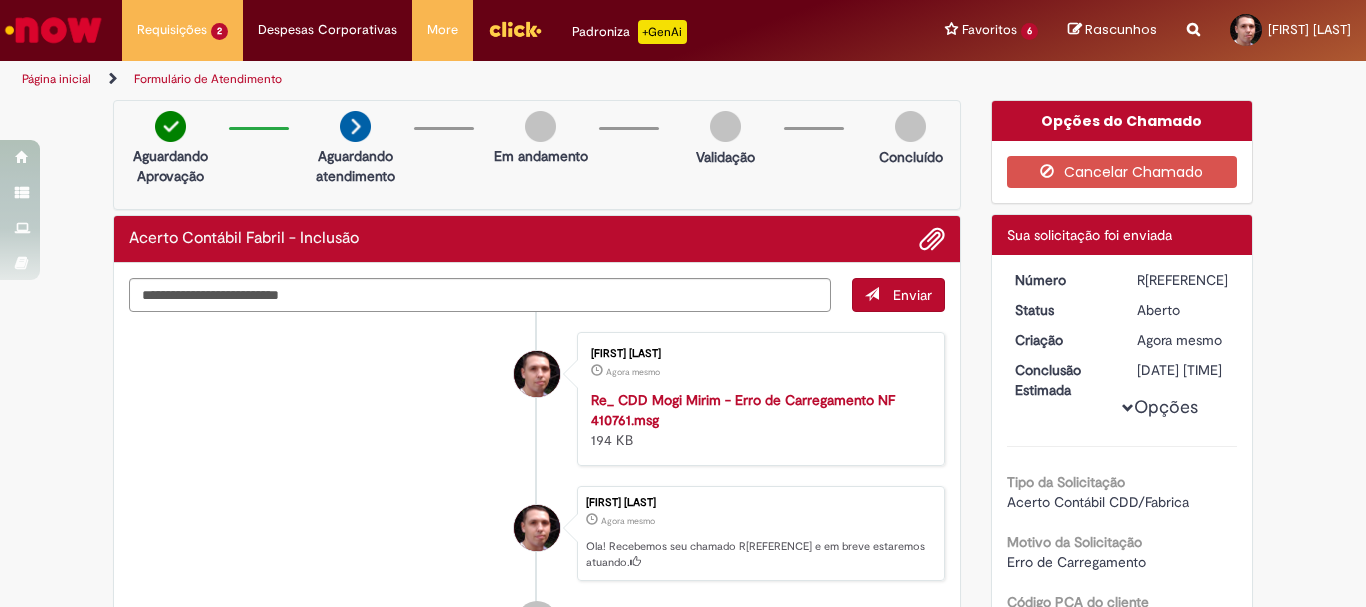 drag, startPoint x: 1195, startPoint y: 283, endPoint x: 1111, endPoint y: 272, distance: 84.71718 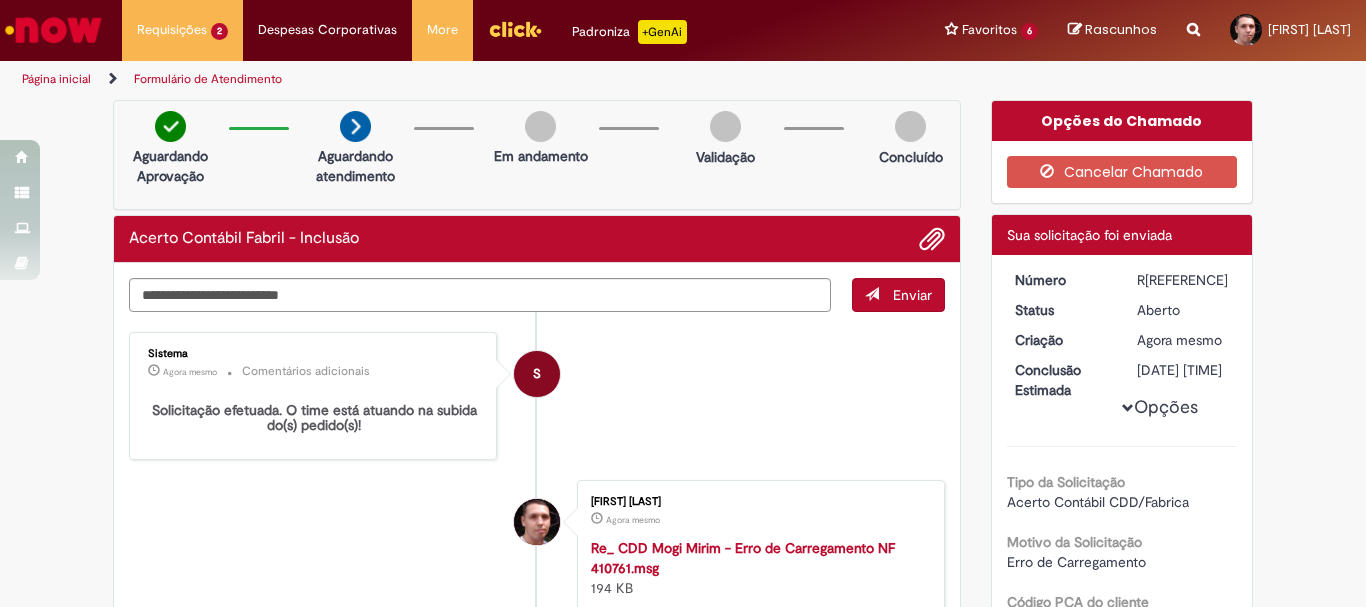 copy on "Número
R[REFERENCE]" 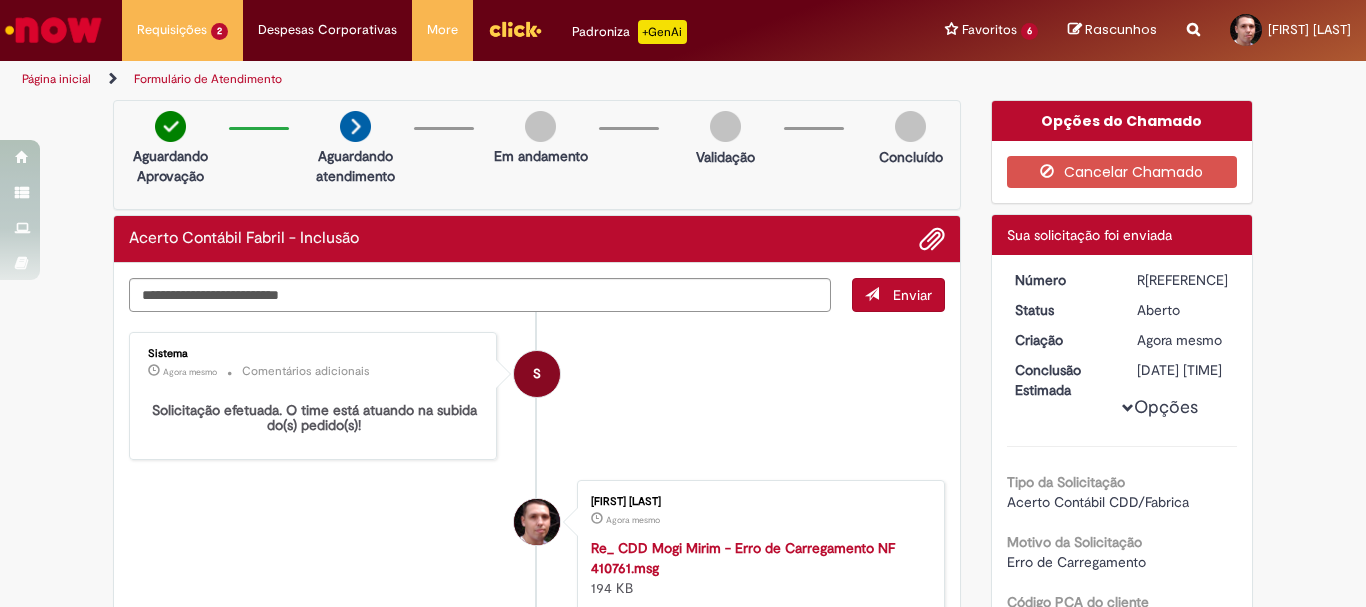 drag, startPoint x: 1200, startPoint y: 277, endPoint x: 1130, endPoint y: 275, distance: 70.028564 